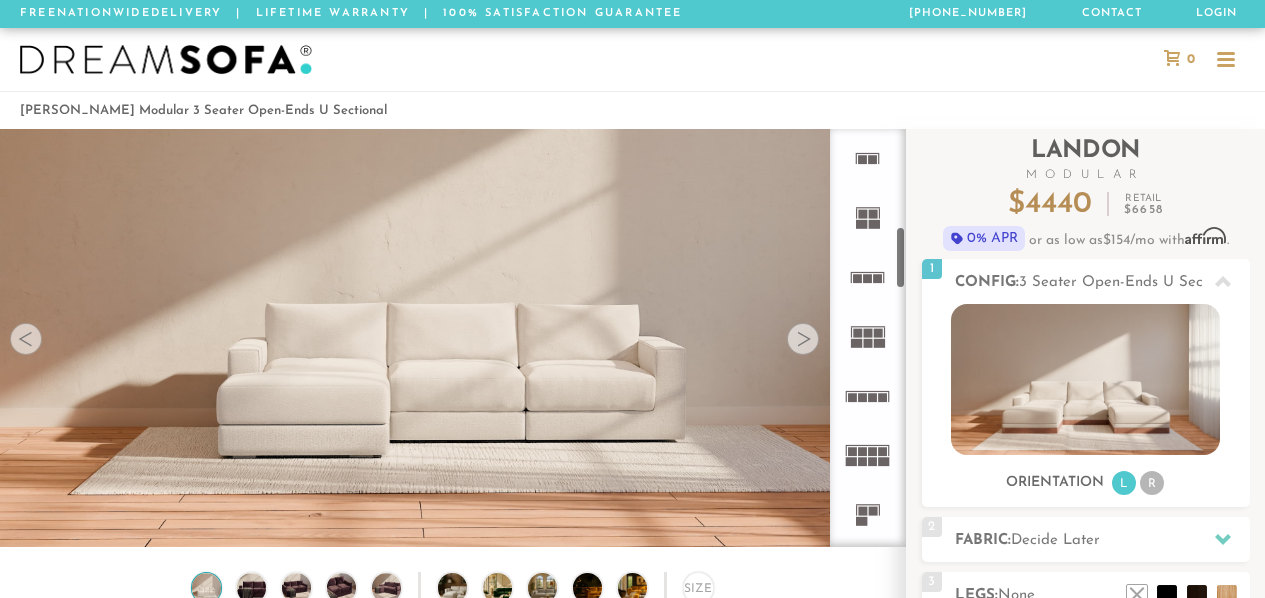 scroll, scrollTop: 154, scrollLeft: 0, axis: vertical 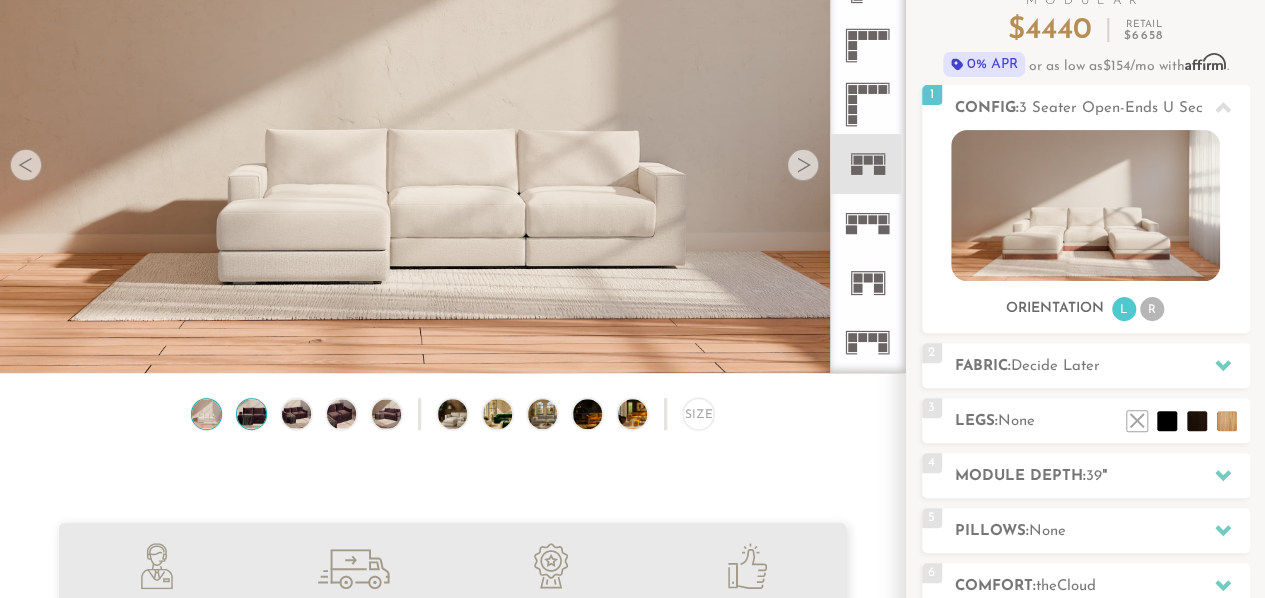 click at bounding box center [251, 413] 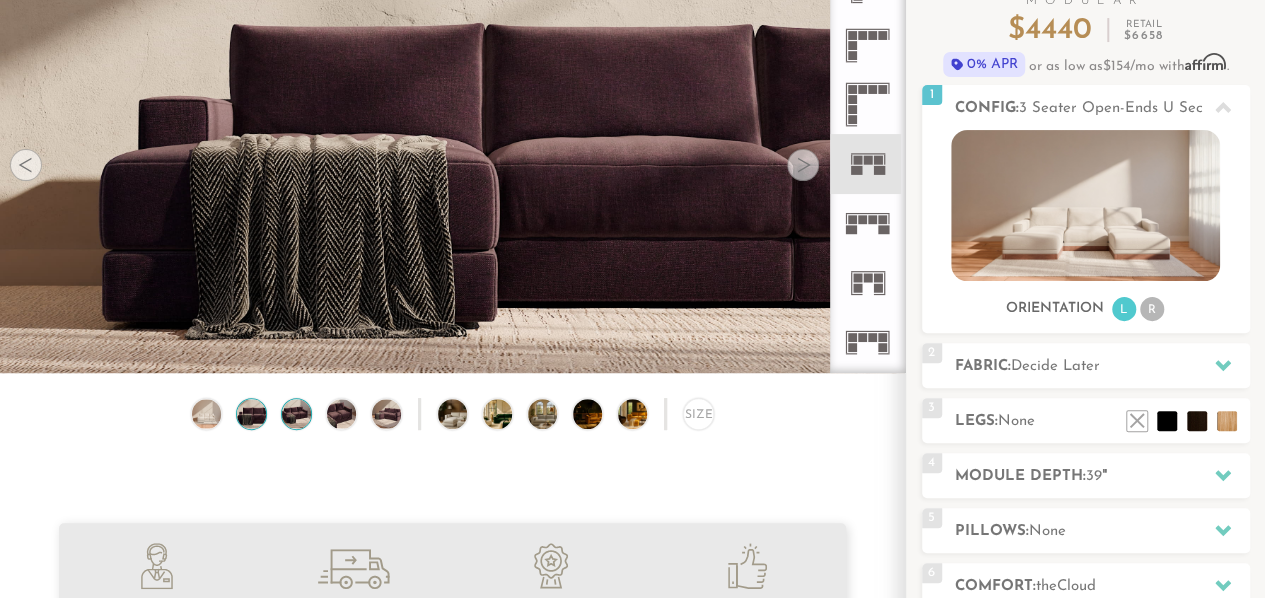 click at bounding box center (296, 413) 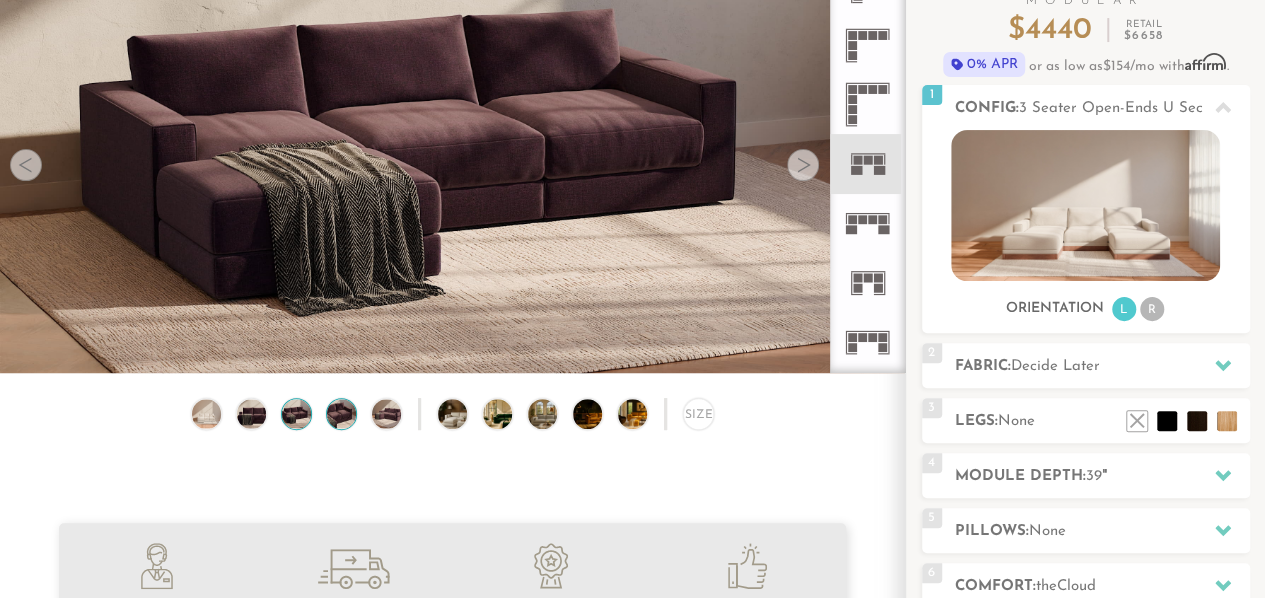 click at bounding box center [341, 413] 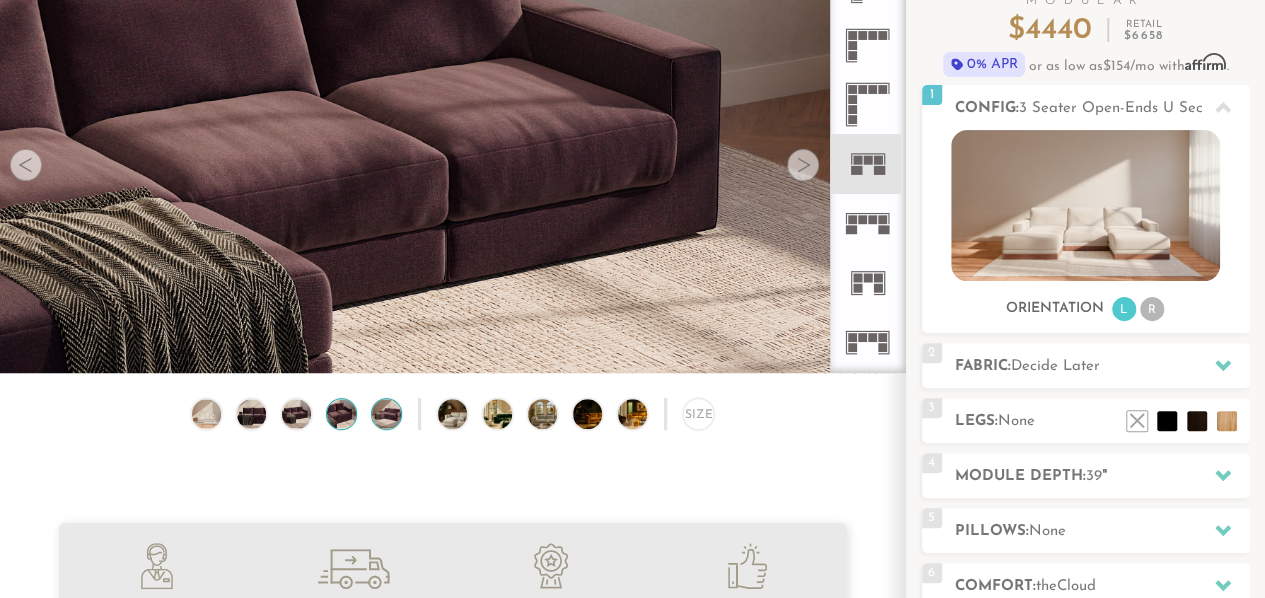 click at bounding box center (386, 413) 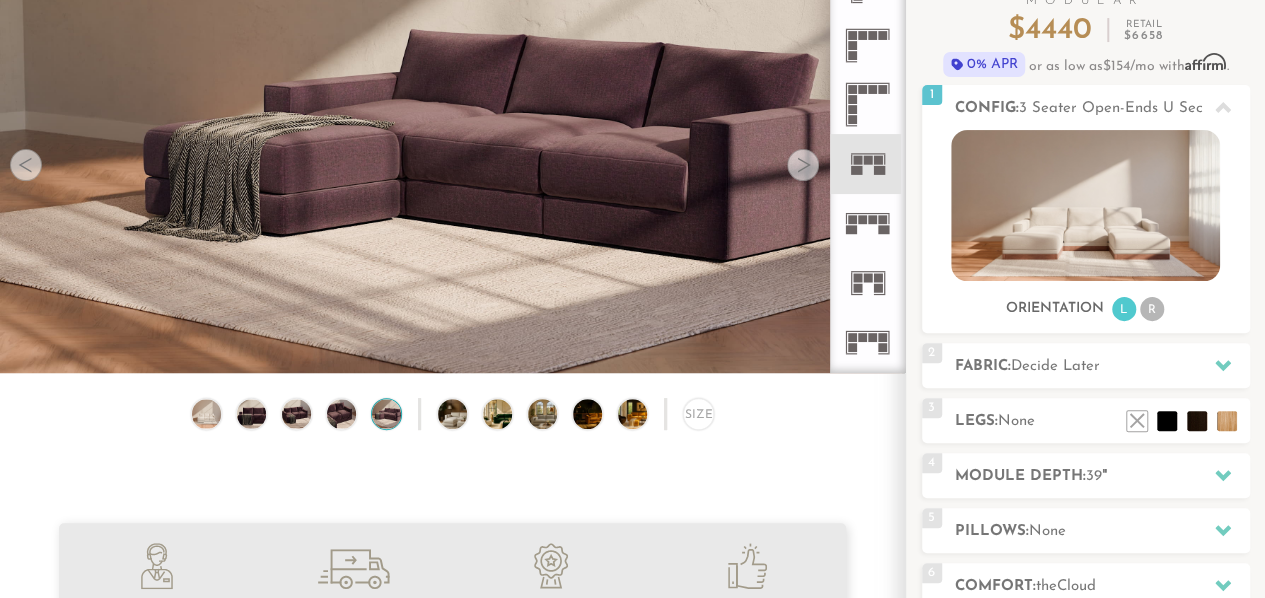click on "Size" at bounding box center (452, 418) 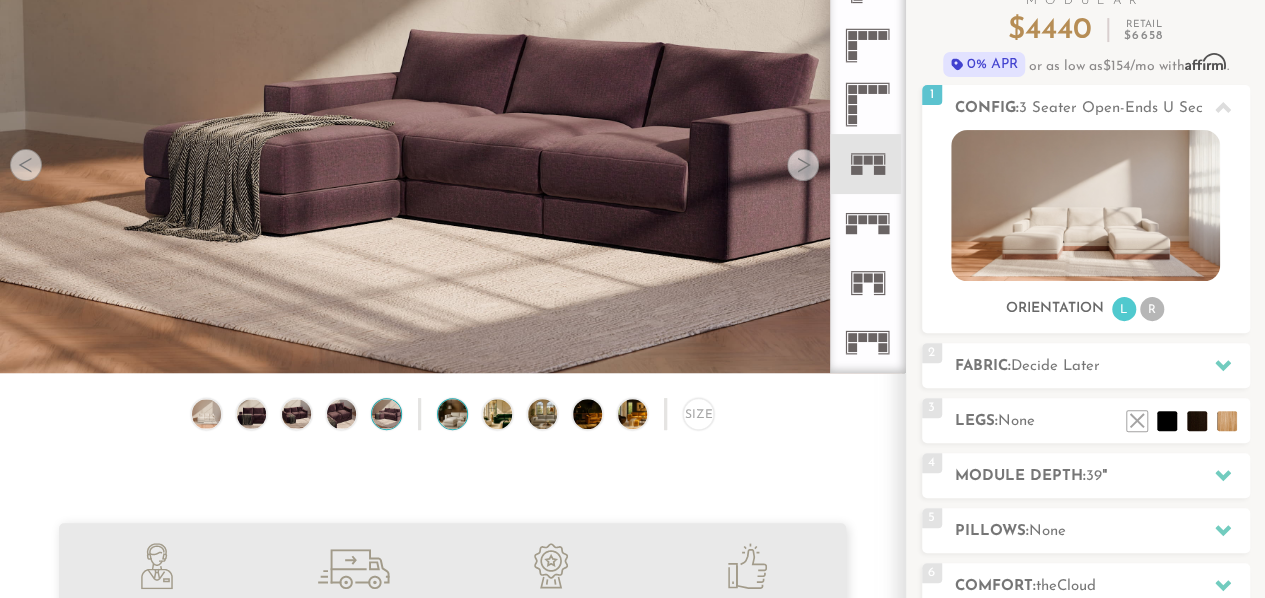 click at bounding box center (464, 413) 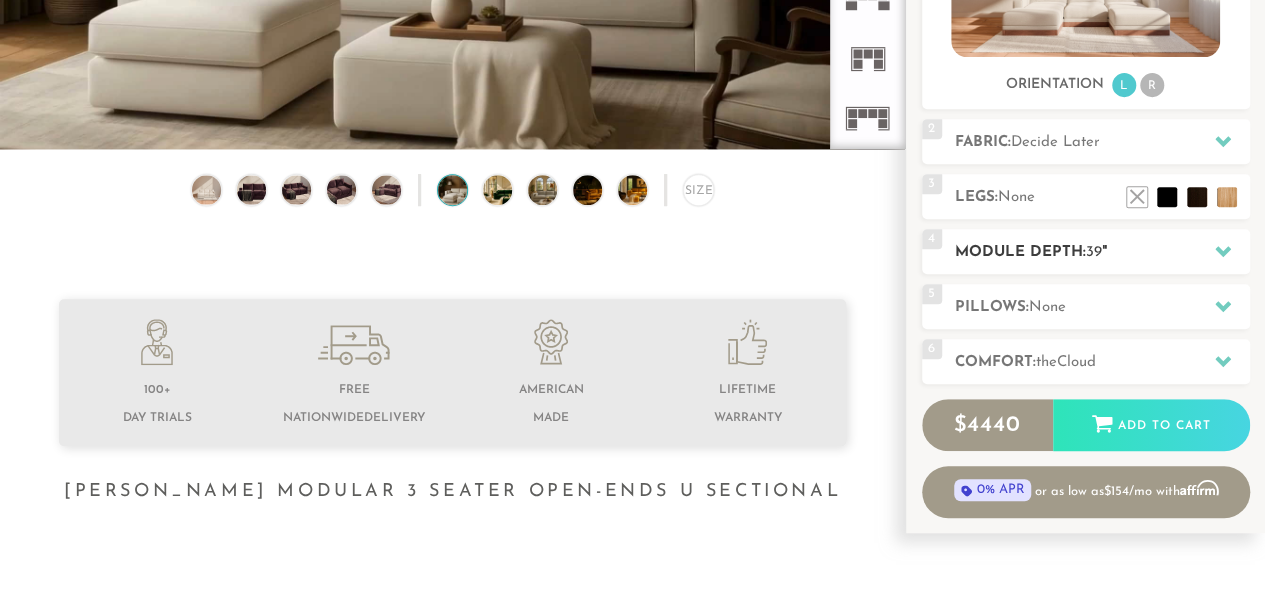 scroll, scrollTop: 402, scrollLeft: 0, axis: vertical 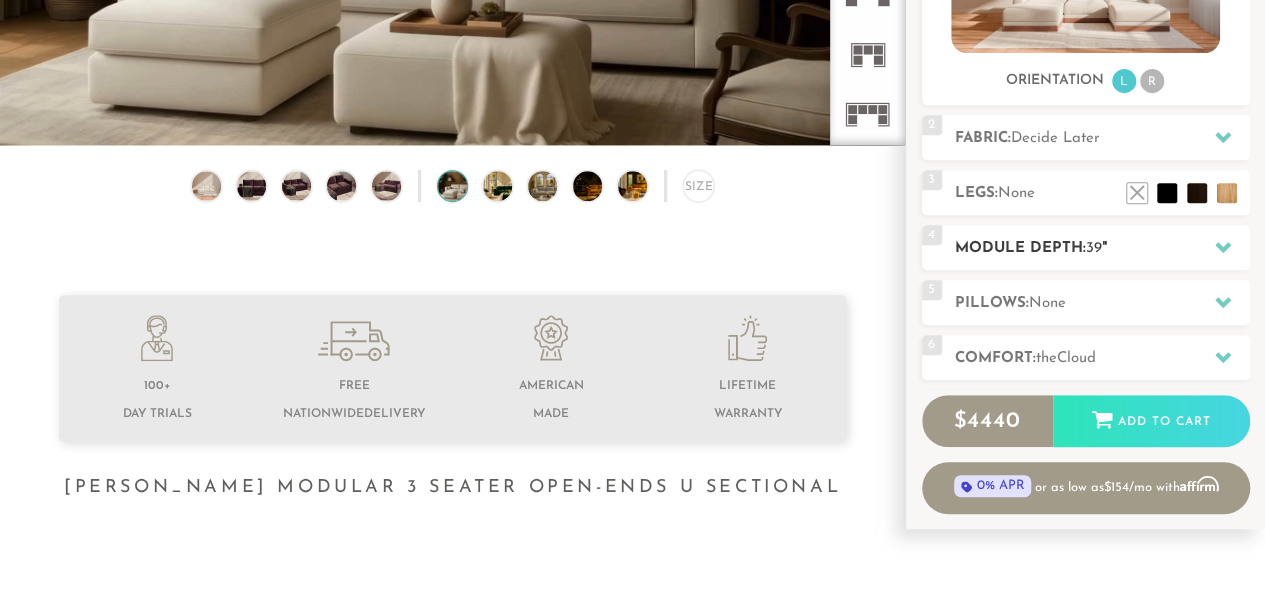 click on "Module Depth:  39 "" at bounding box center (1102, 248) 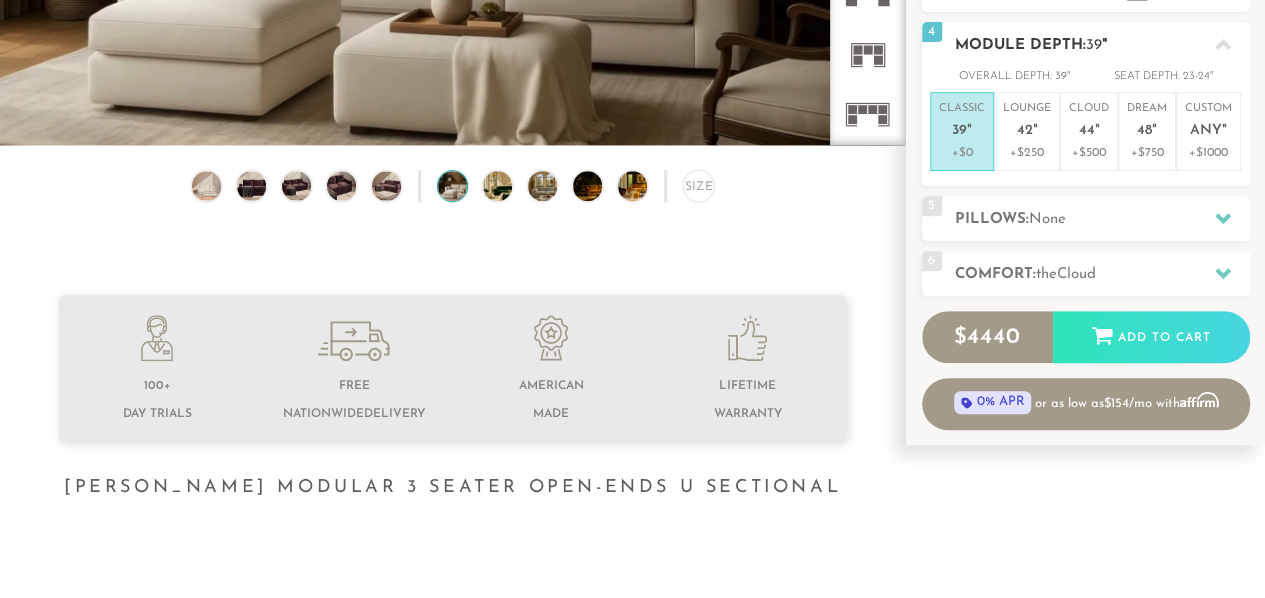 click on "4
Module Depth:  39 "" at bounding box center [1086, 44] 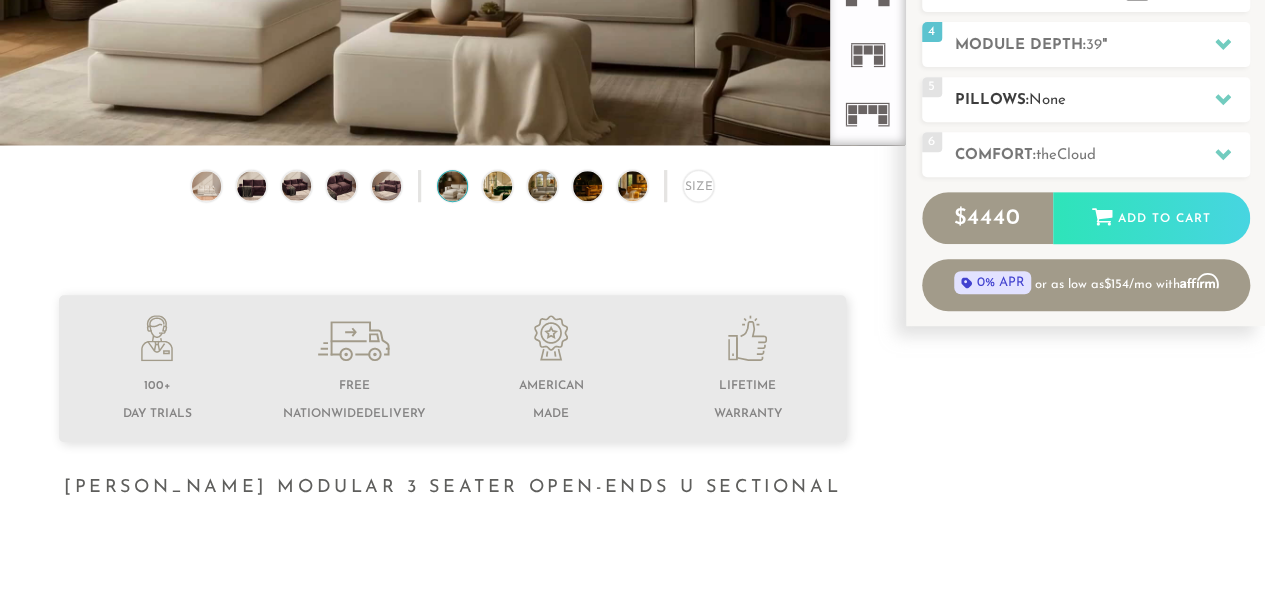 click on "Pillows:  None" at bounding box center [1102, 100] 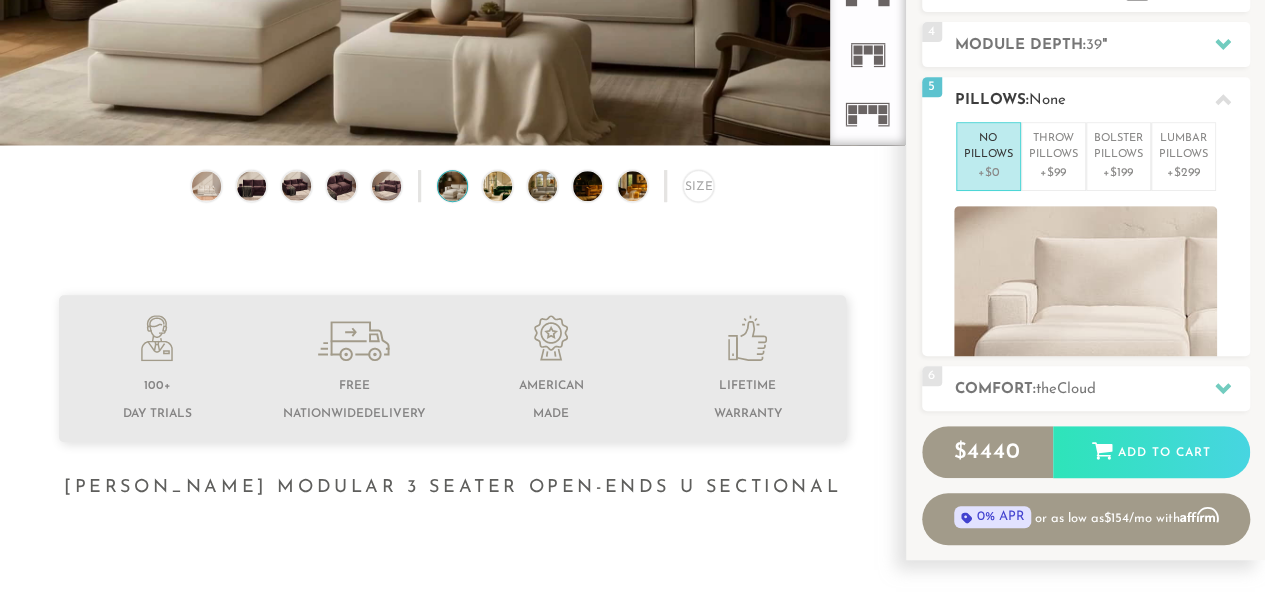 click on "Pillows:  None" at bounding box center [1102, 100] 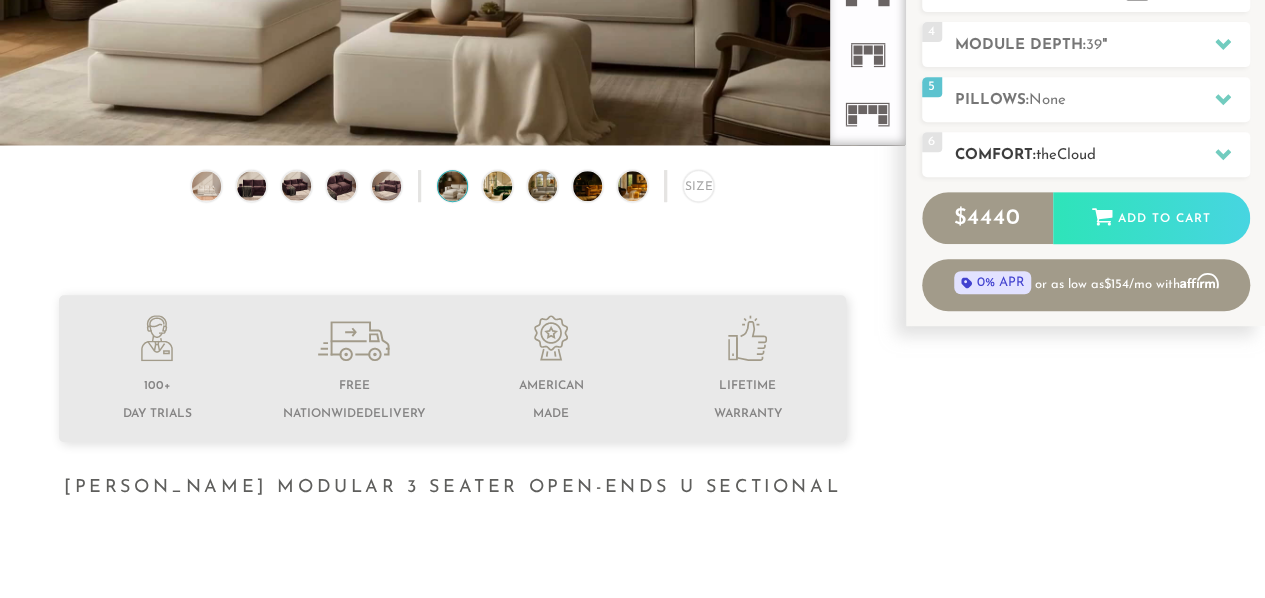 click on "Comfort:  the  Cloud" at bounding box center (1102, 155) 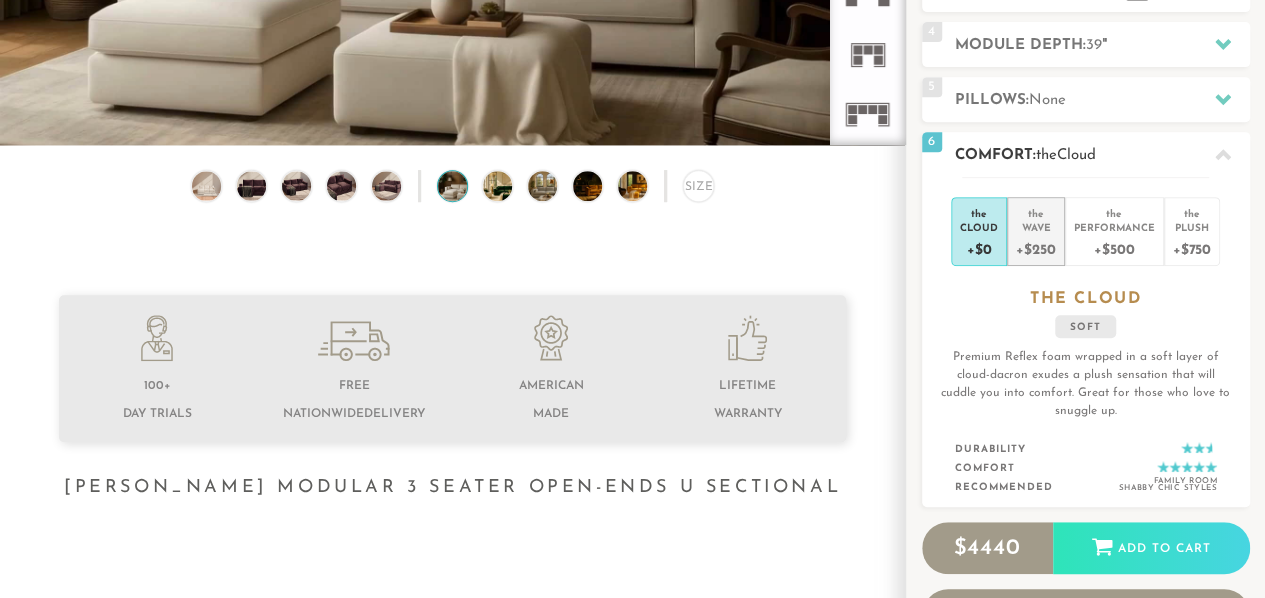 click on "Wave" at bounding box center (1035, 227) 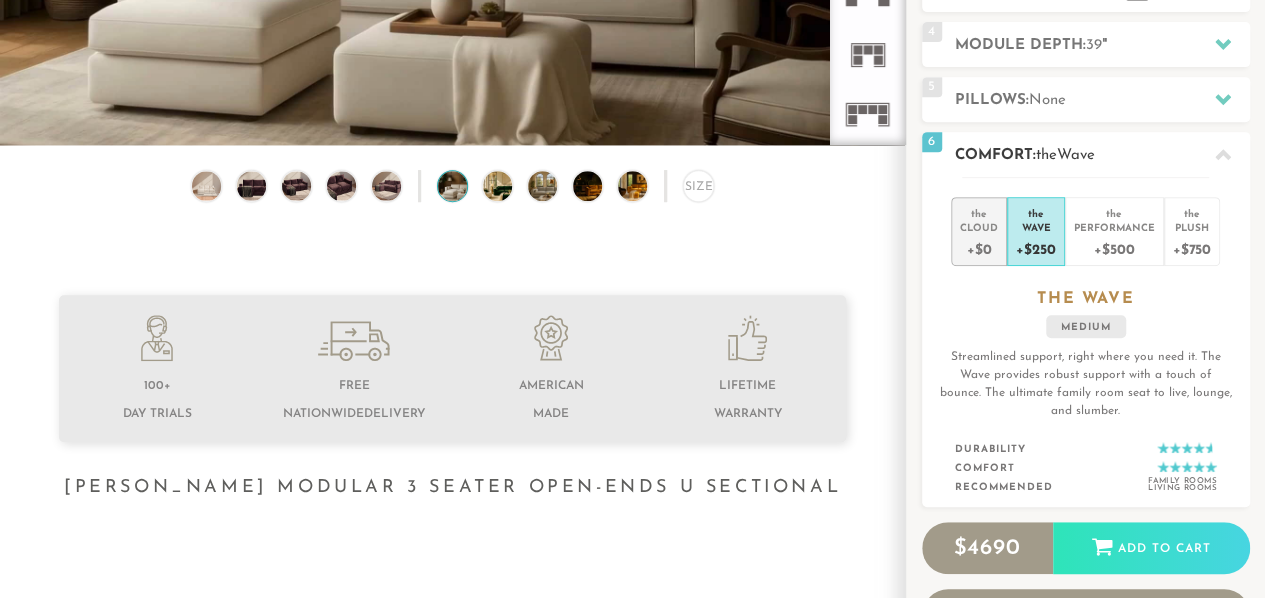 click on "Cloud" at bounding box center (979, 227) 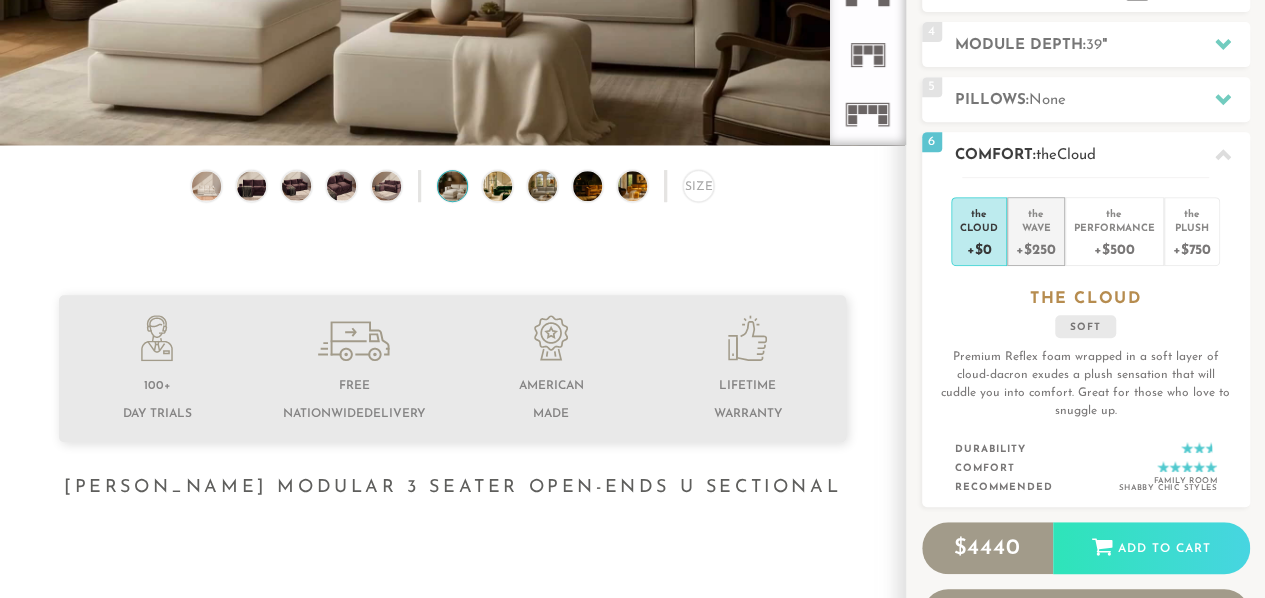 click on "Wave" at bounding box center [1035, 227] 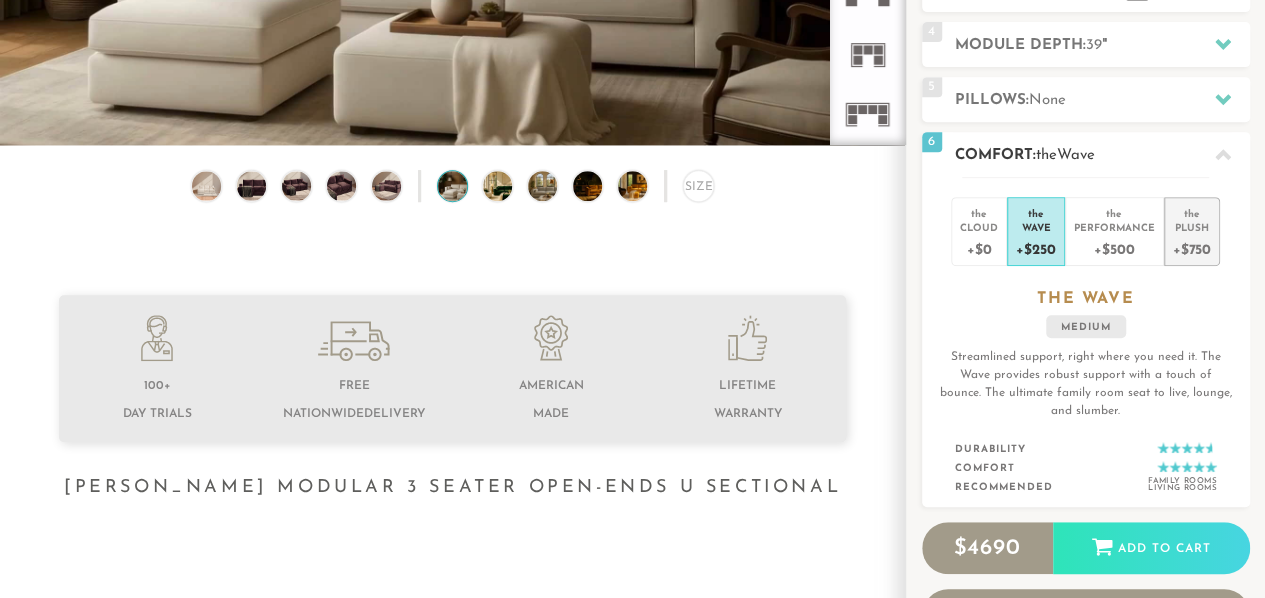 click on "+$750" at bounding box center [1192, 248] 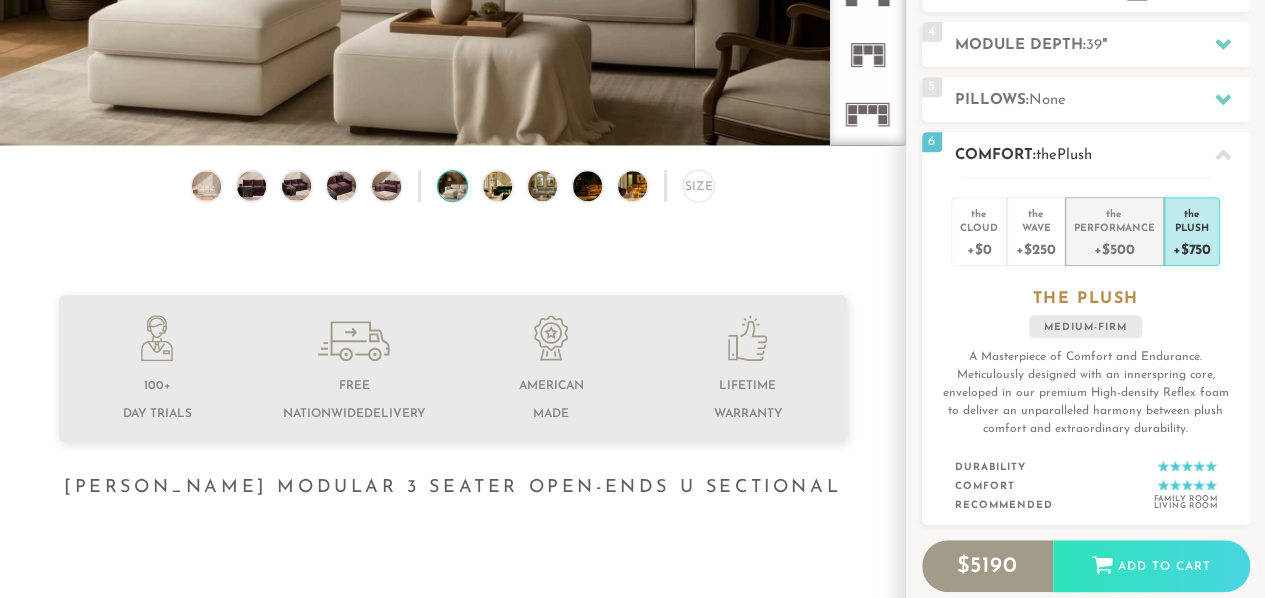 click on "+$500" at bounding box center (1114, 248) 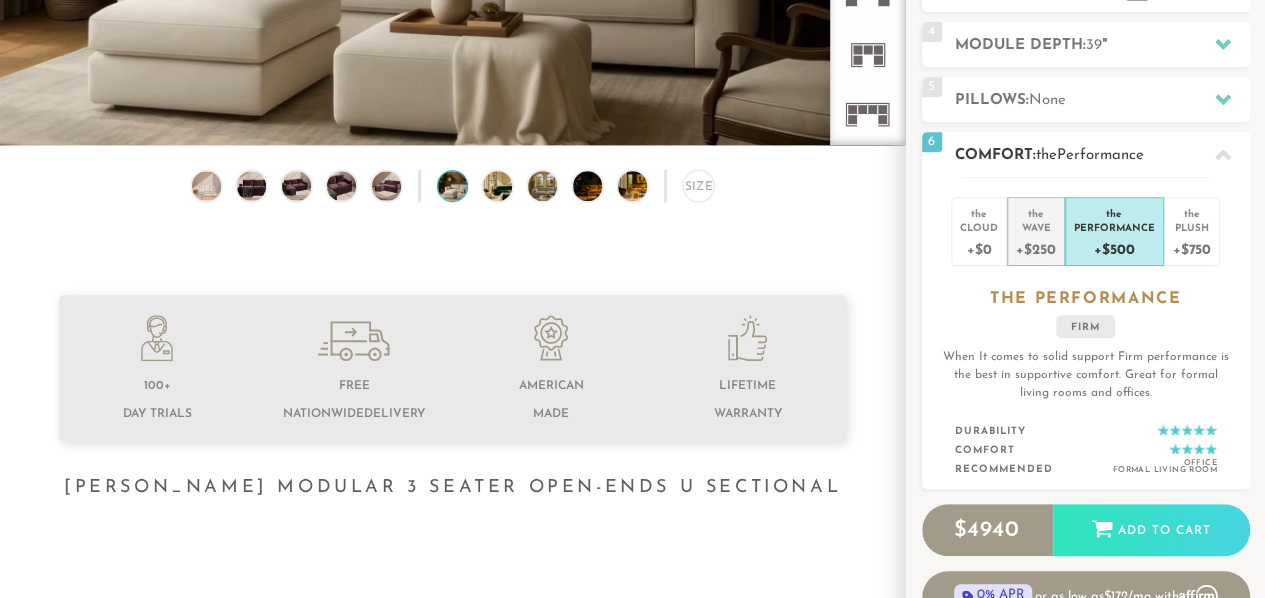 click on "Wave" at bounding box center [1035, 227] 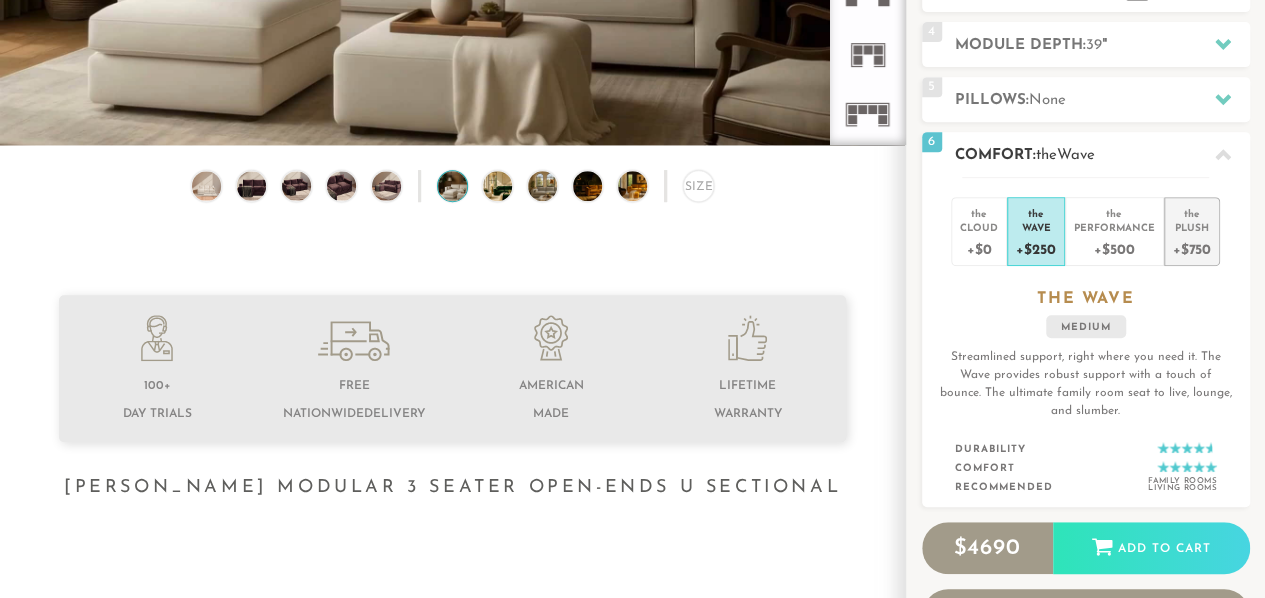 click on "+$750" at bounding box center (1192, 248) 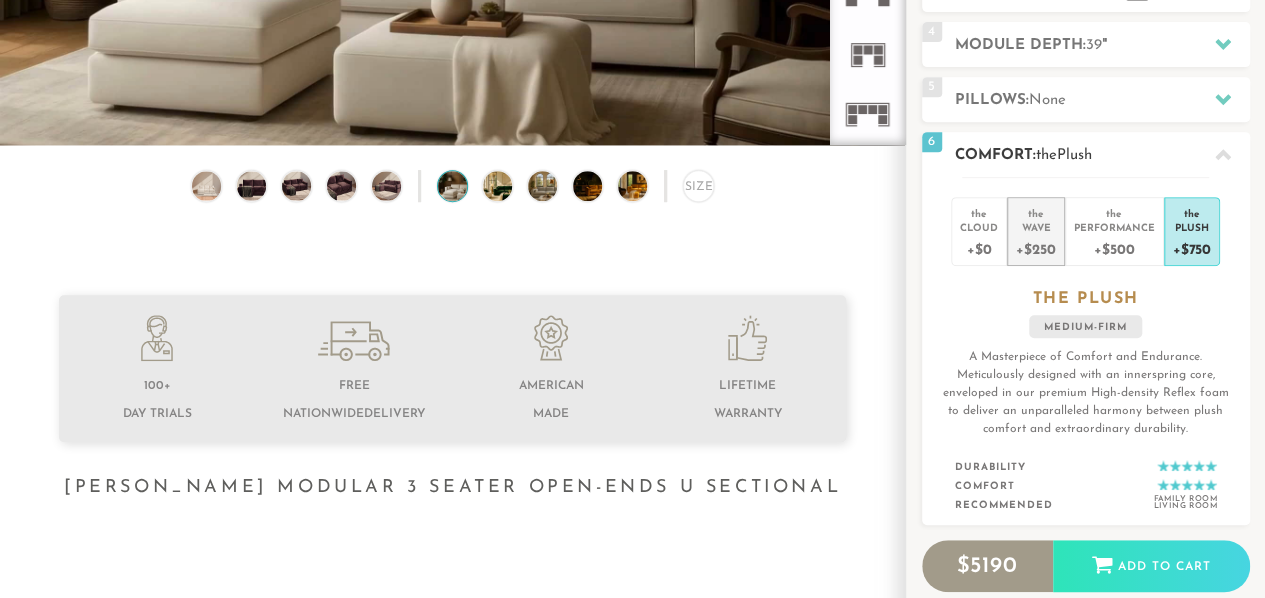 click on "+$250" at bounding box center (1035, 248) 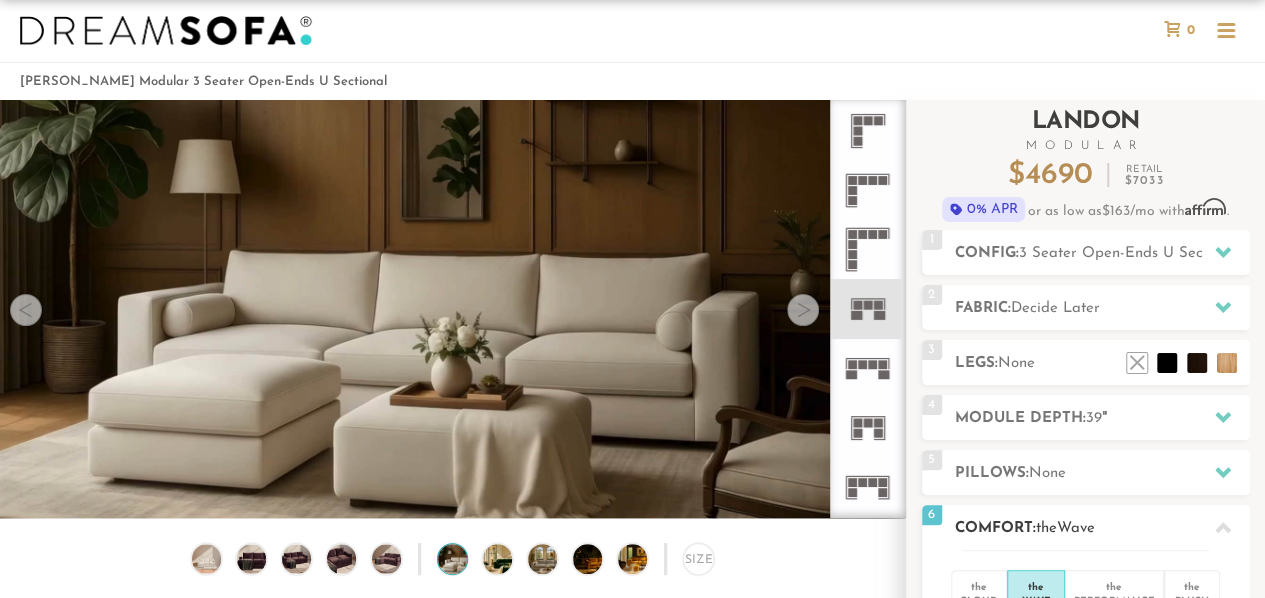 scroll, scrollTop: 0, scrollLeft: 0, axis: both 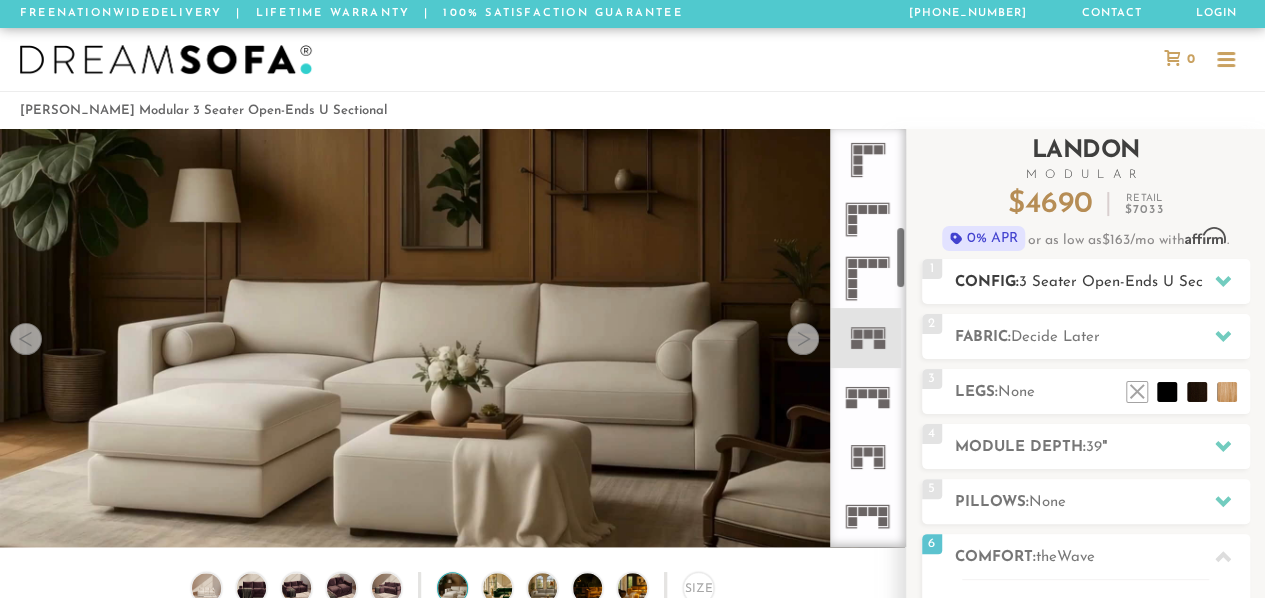 click on "3 Seater Open-Ends U Sectional" at bounding box center [1130, 282] 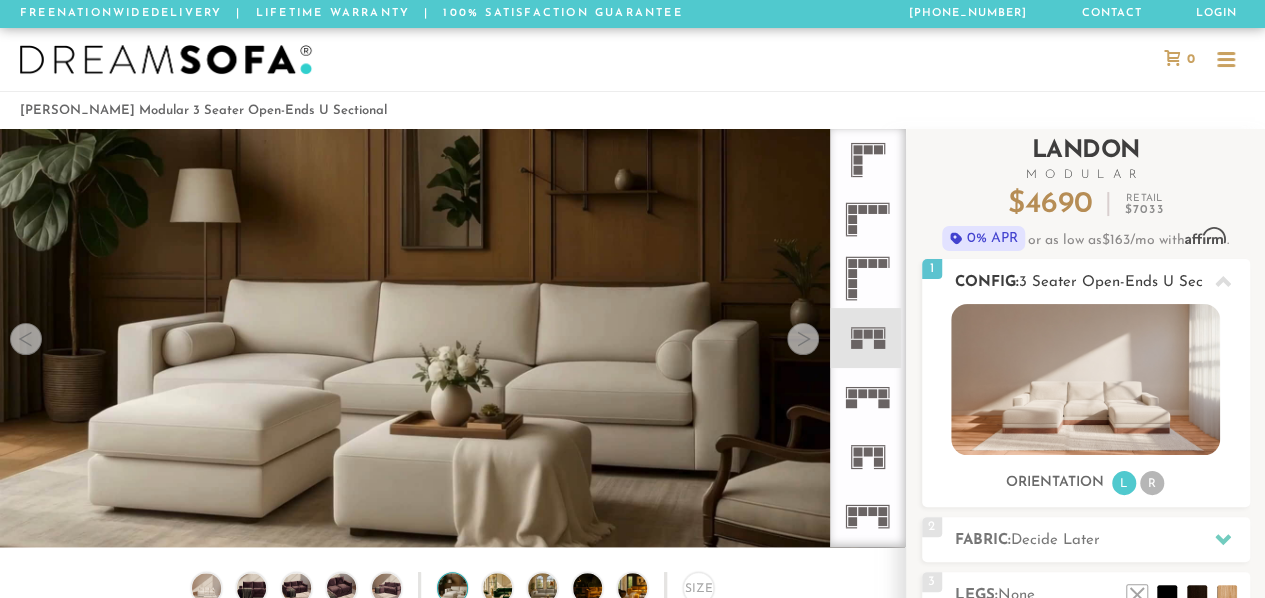 click on "3 Seater Open-Ends U Sectional" at bounding box center [1130, 282] 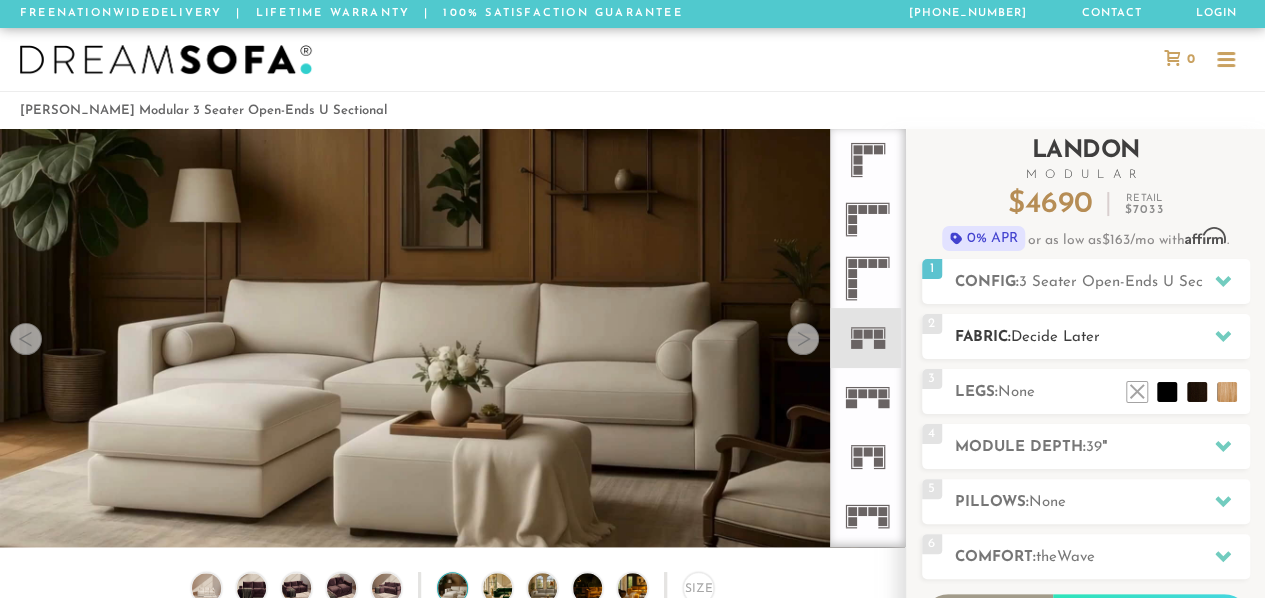 click on "Fabric:  Decide Later" at bounding box center [1102, 337] 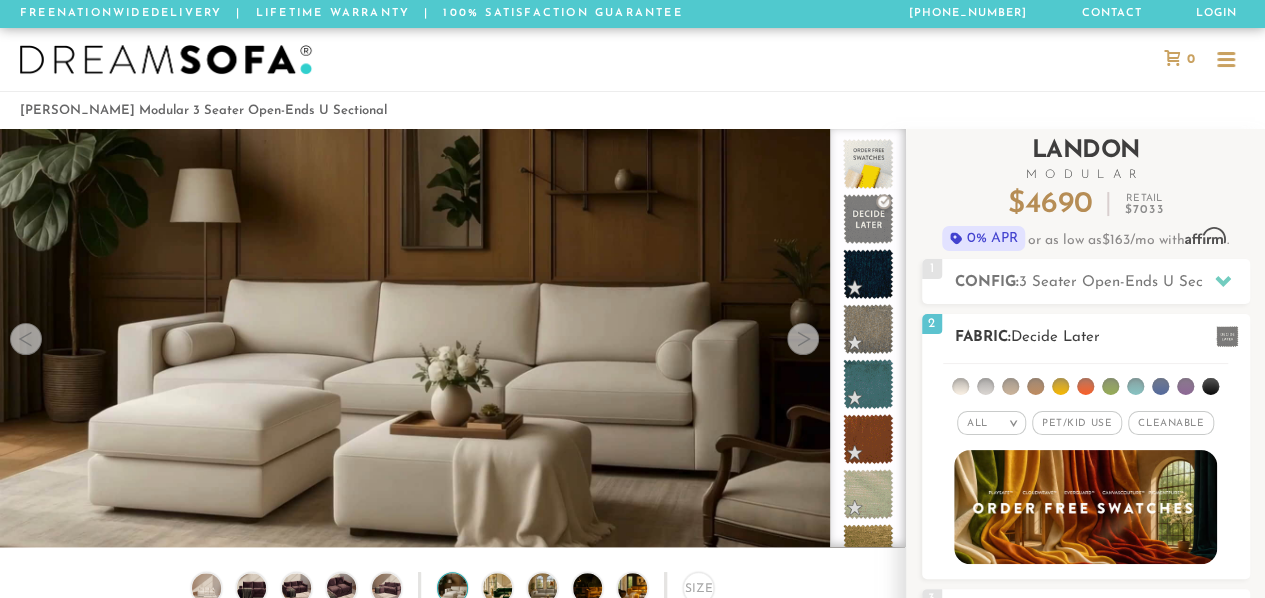 click on "Fabric:  Decide Later" at bounding box center (1102, 337) 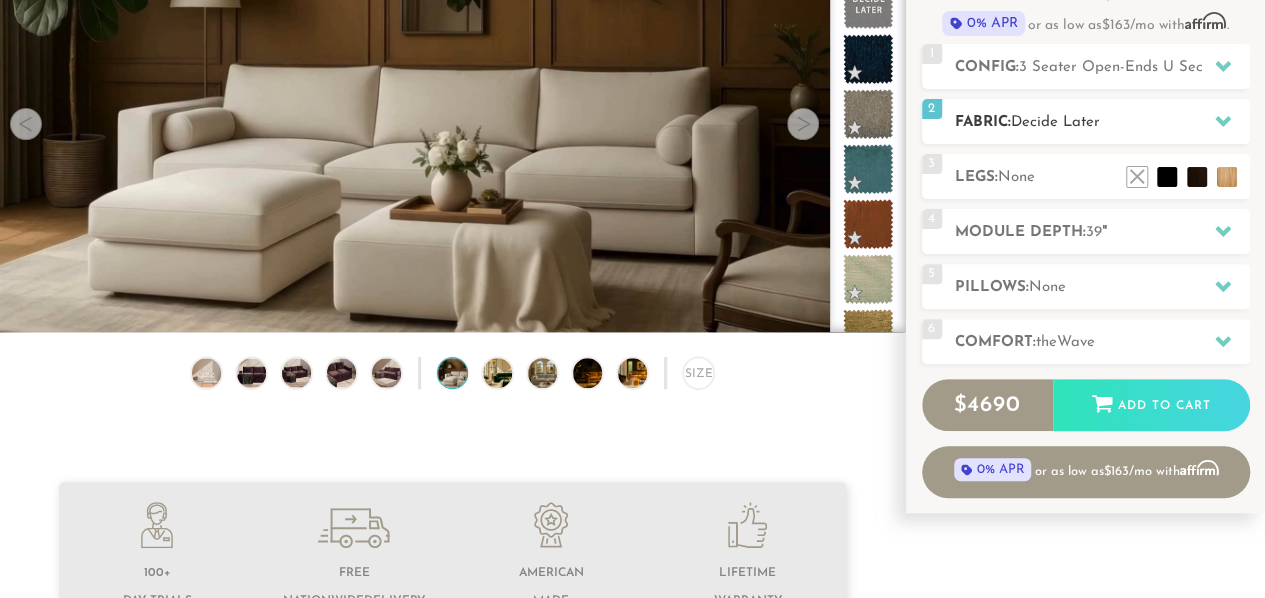 scroll, scrollTop: 212, scrollLeft: 0, axis: vertical 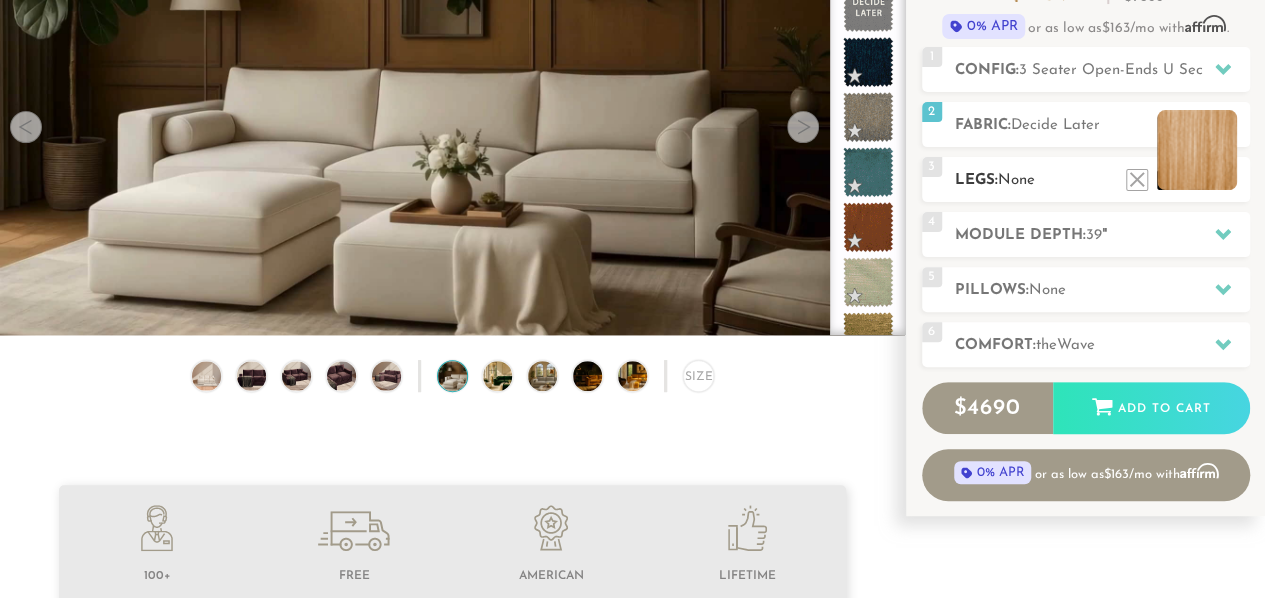 click at bounding box center [1197, 150] 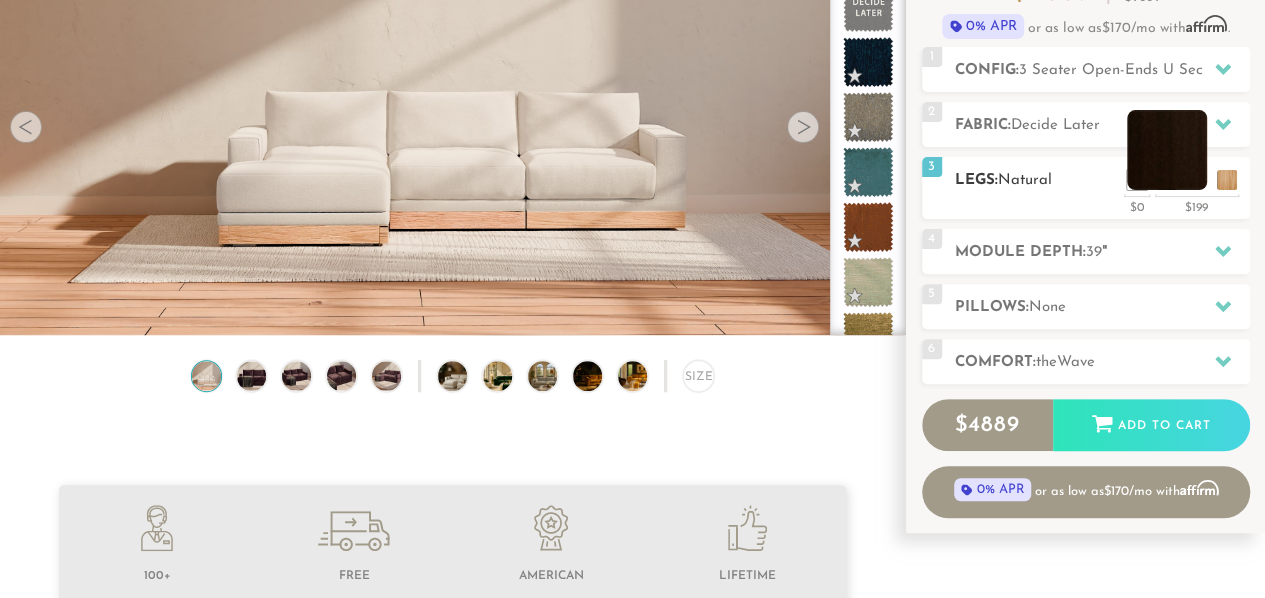 click at bounding box center [1167, 150] 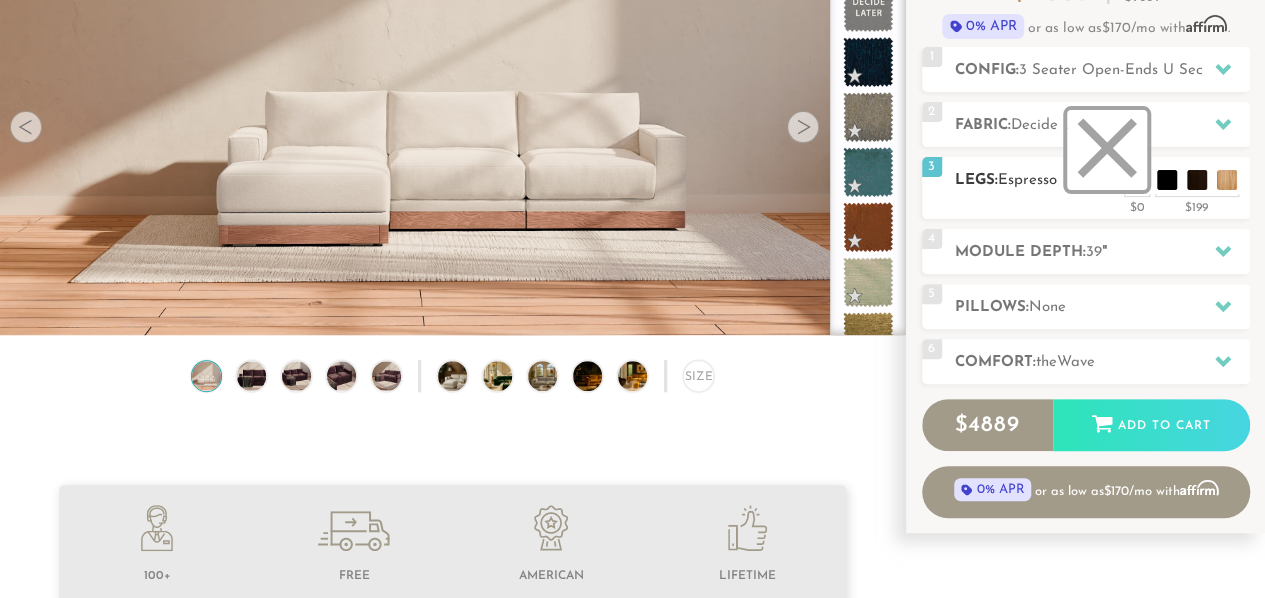 click at bounding box center (1107, 150) 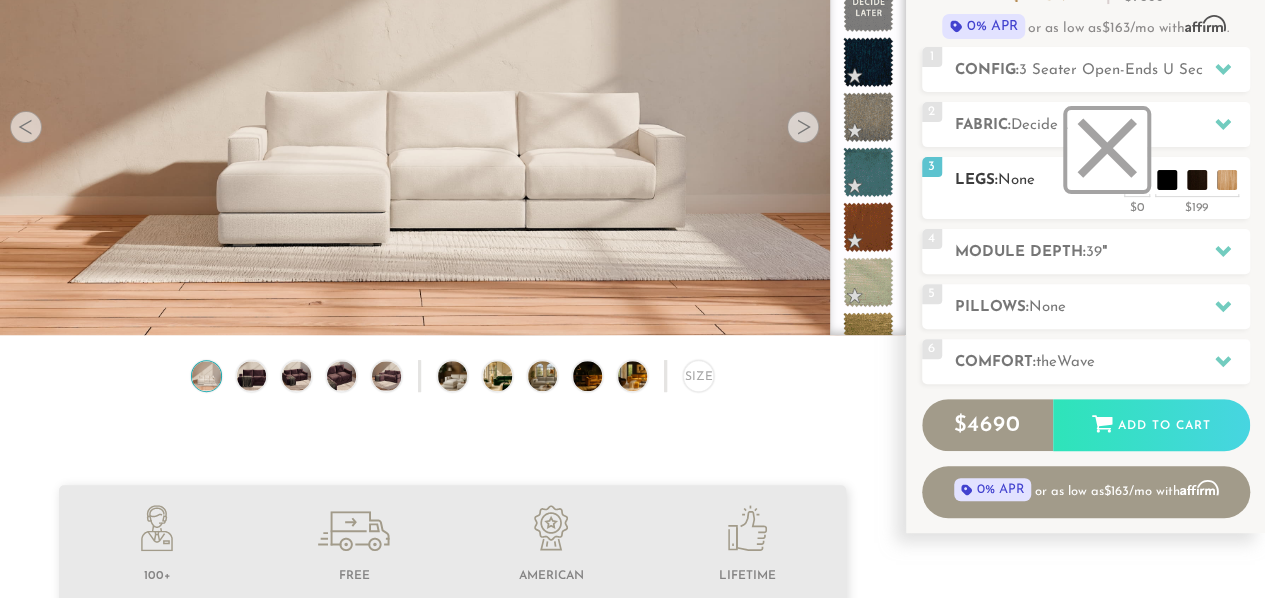 click at bounding box center [1107, 150] 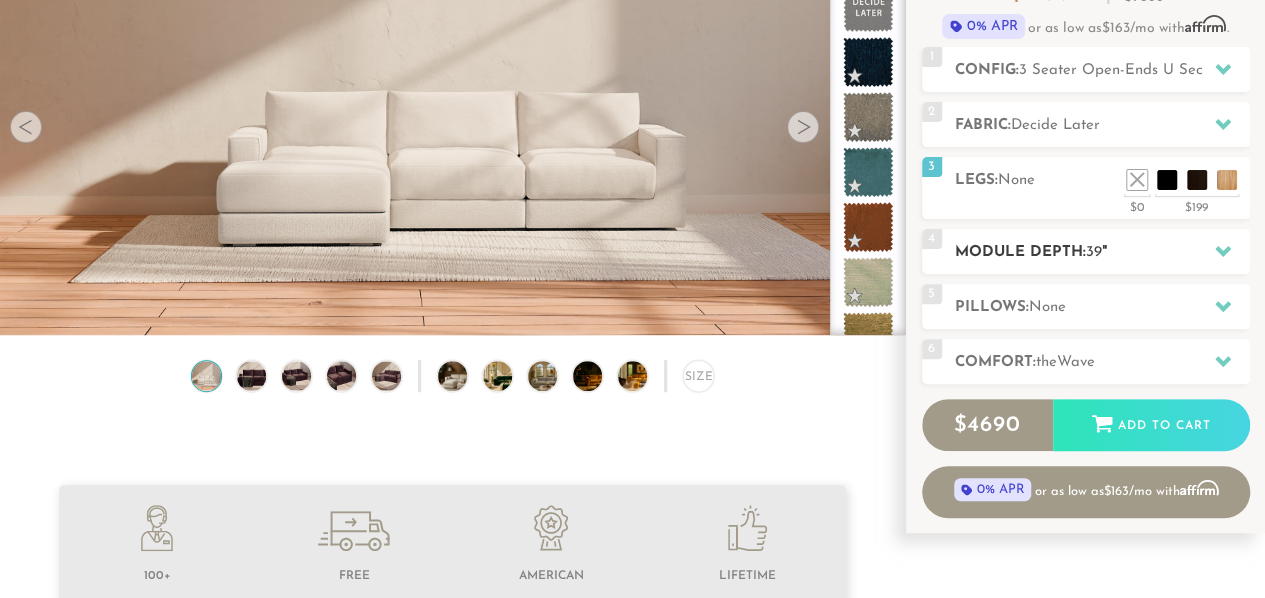 click on "Module Depth:  39 "" at bounding box center (1102, 252) 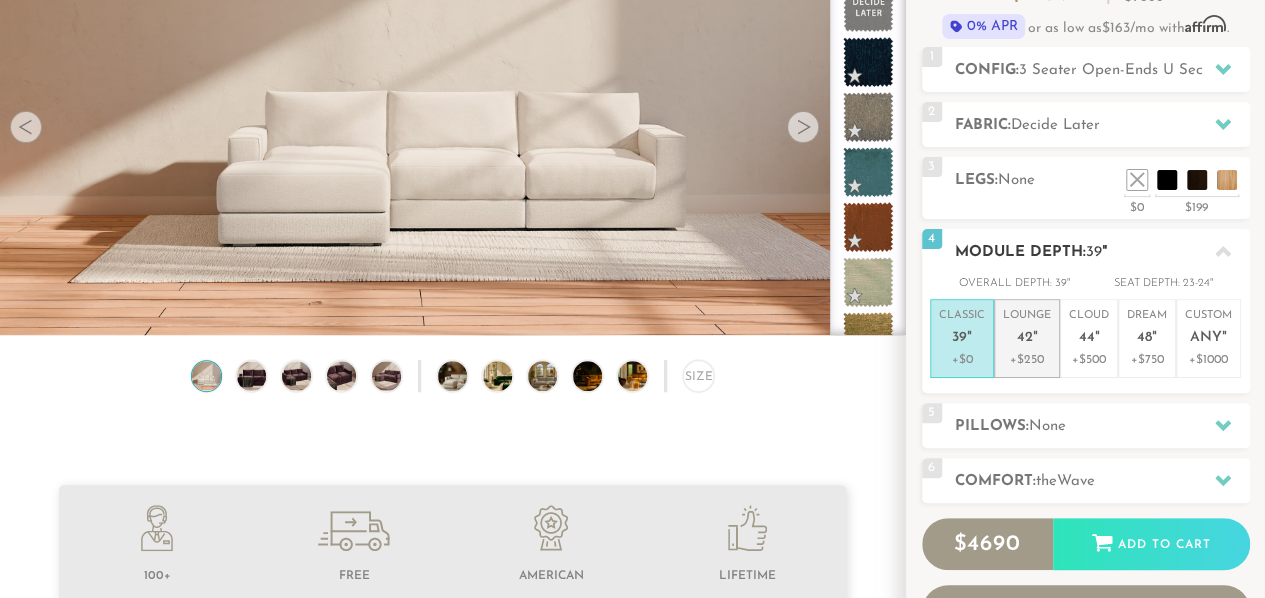 click on "42" at bounding box center [1025, 338] 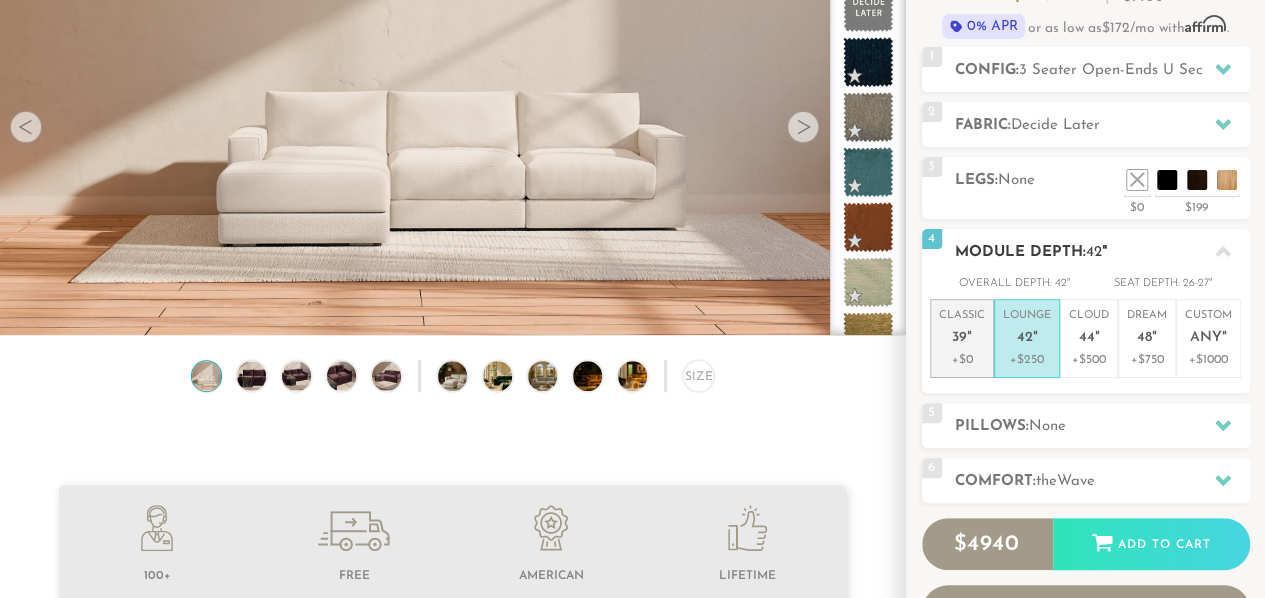 click on "Classic 39 "" at bounding box center (962, 329) 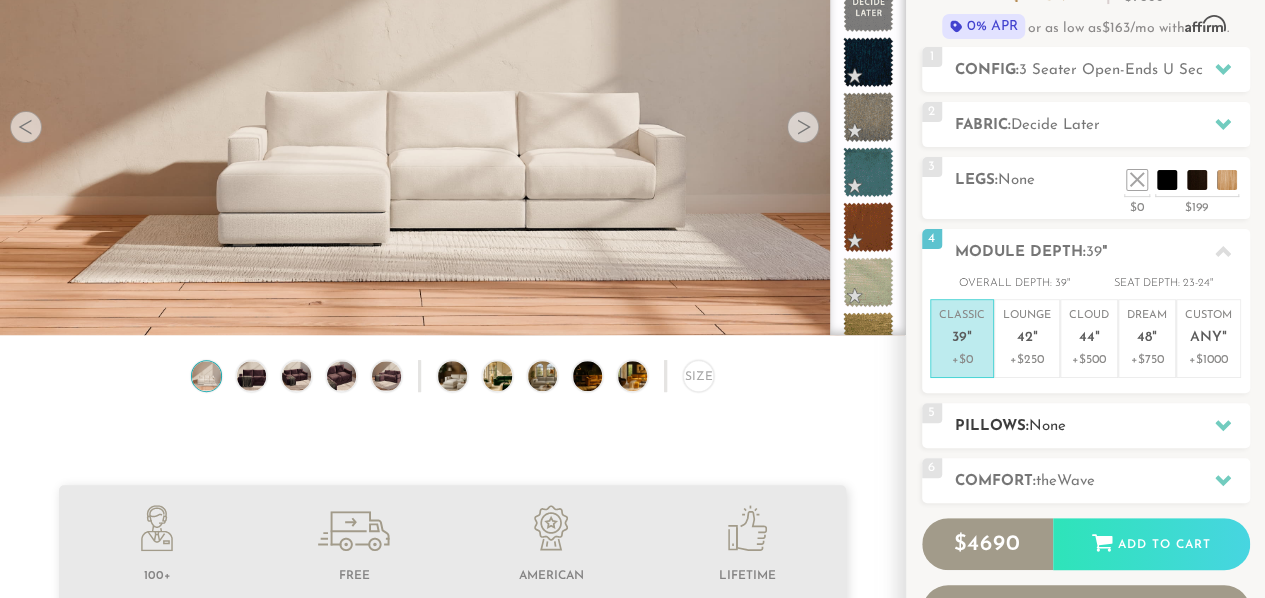 click on "Pillows:  None" at bounding box center [1102, 426] 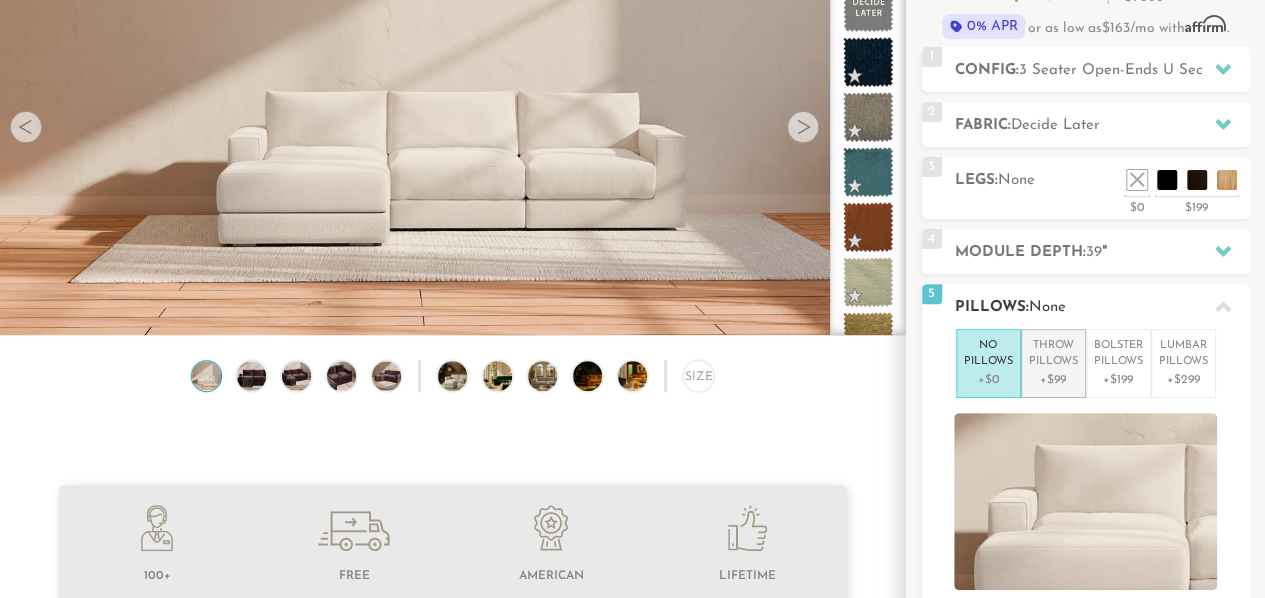 click on "Throw Pillows" at bounding box center (1053, 354) 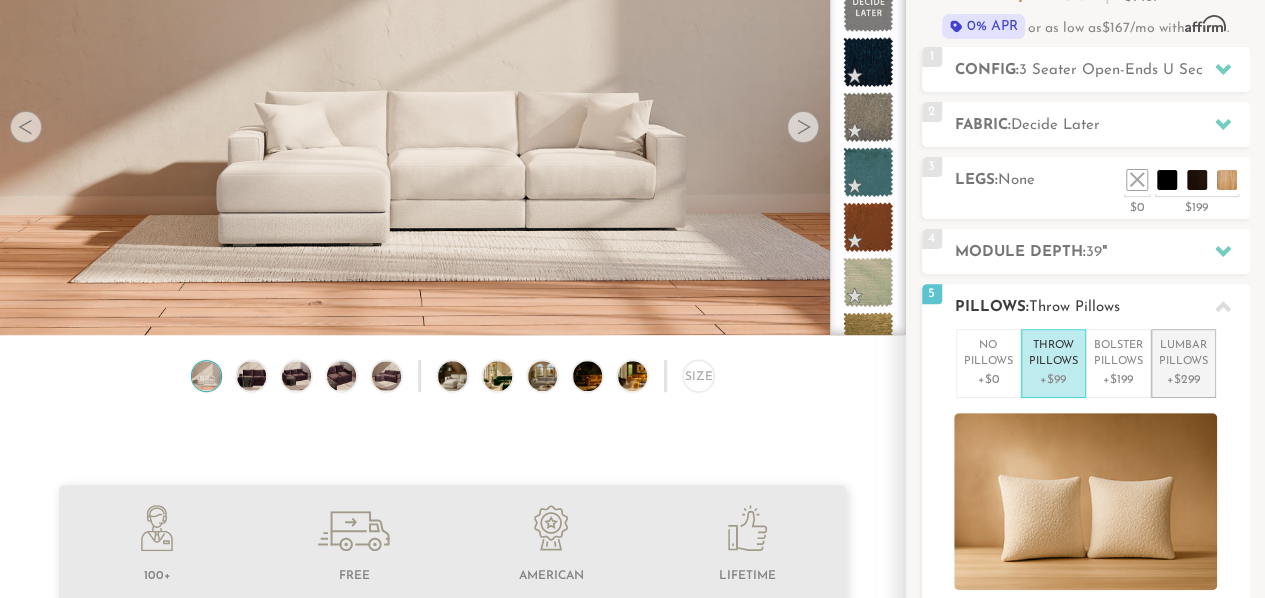 click on "Lumbar Pillows" at bounding box center (1183, 354) 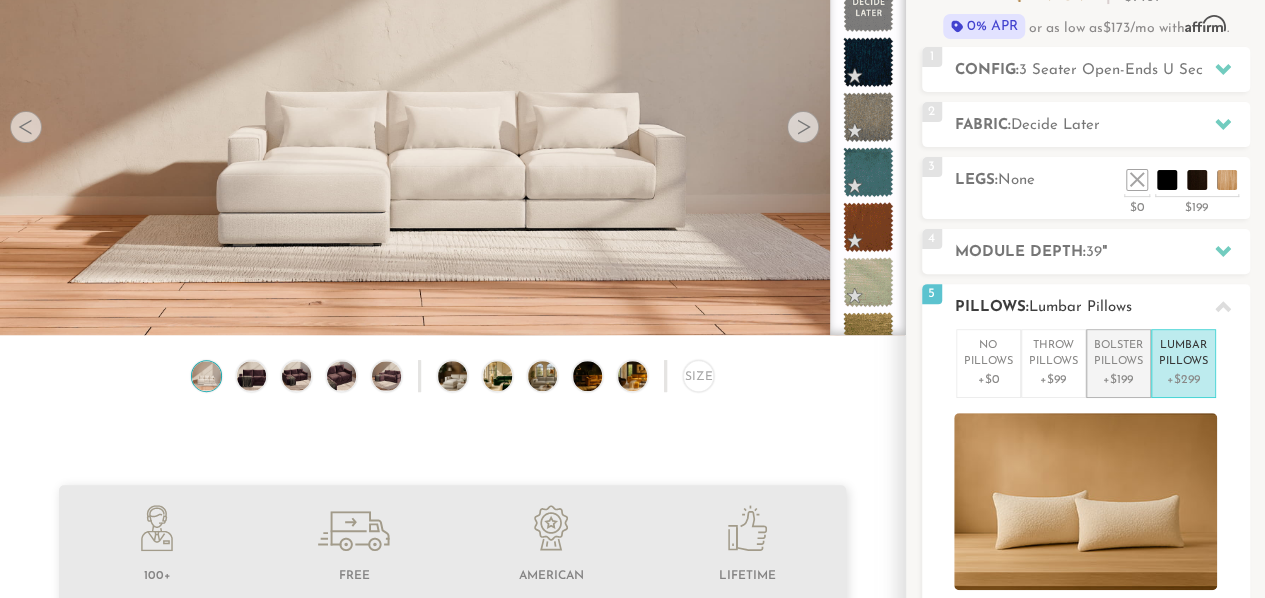 click on "Bolster Pillows" at bounding box center [1118, 354] 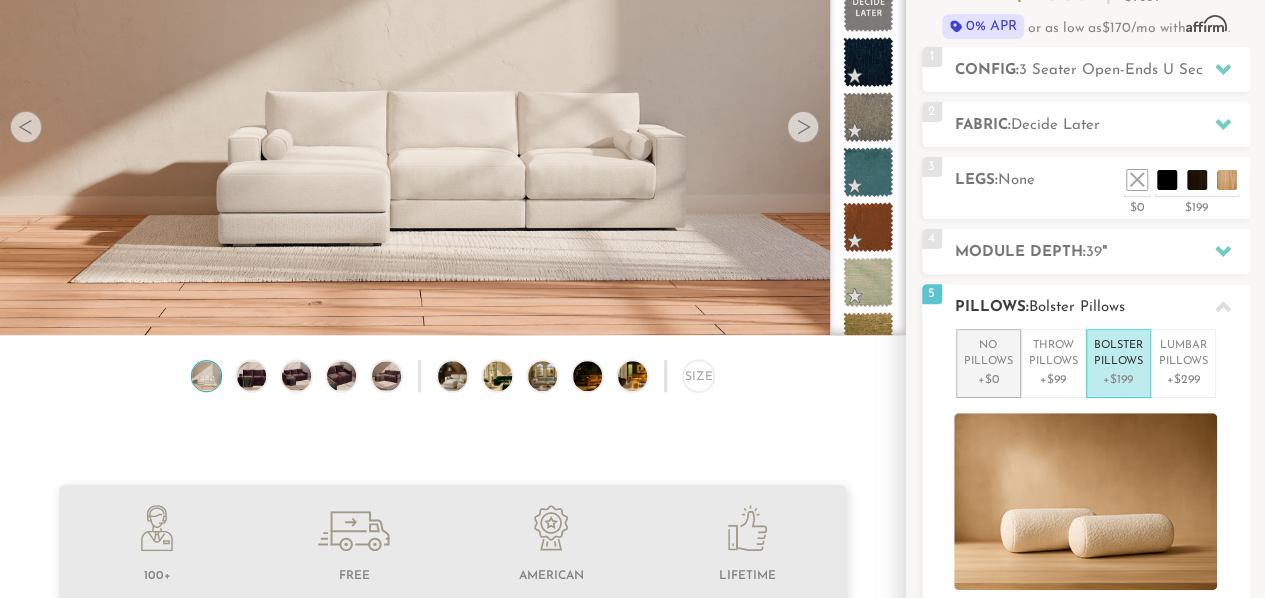 click on "No Pillows" at bounding box center [988, 354] 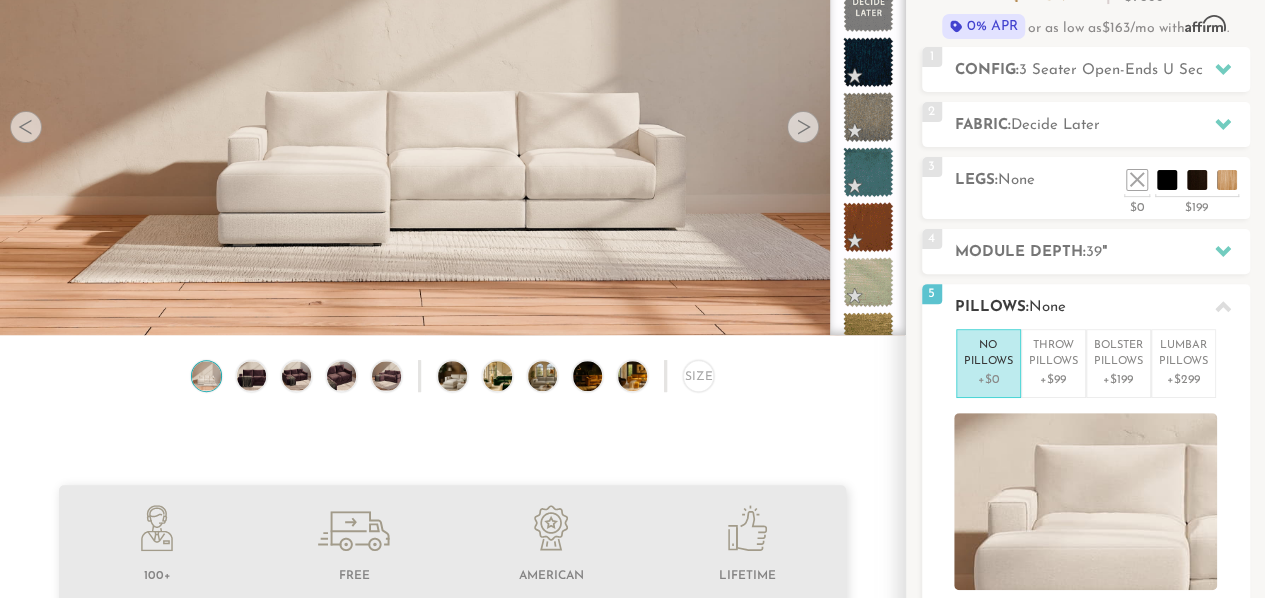 click on "Pillows:  None" at bounding box center [1102, 307] 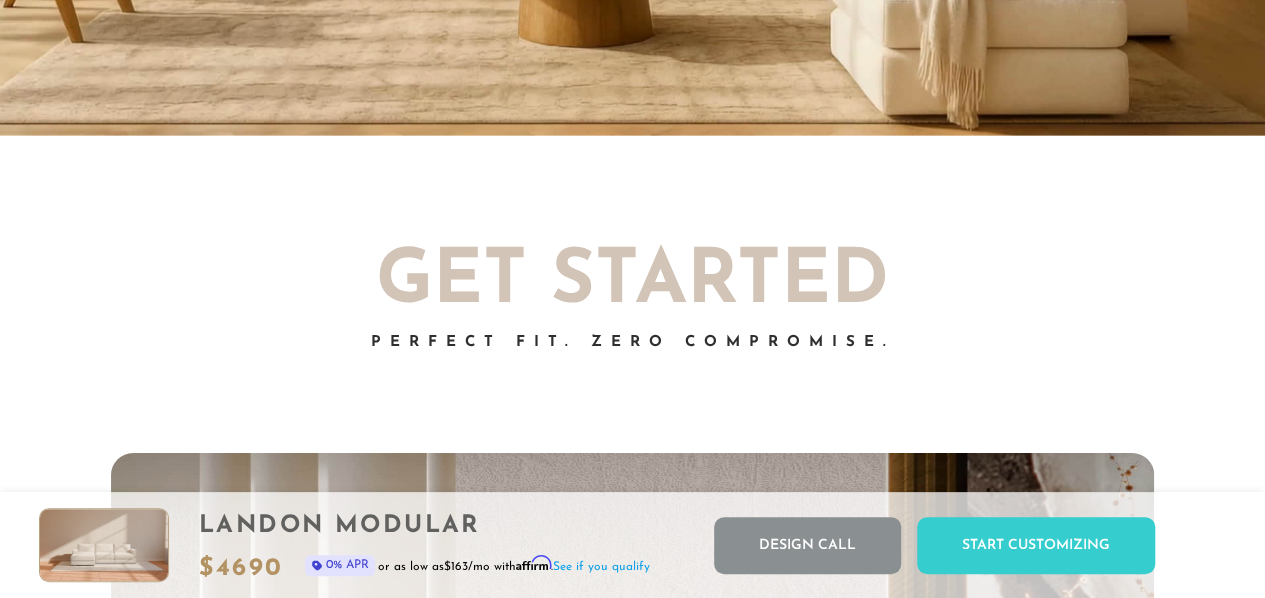 scroll, scrollTop: 3118, scrollLeft: 0, axis: vertical 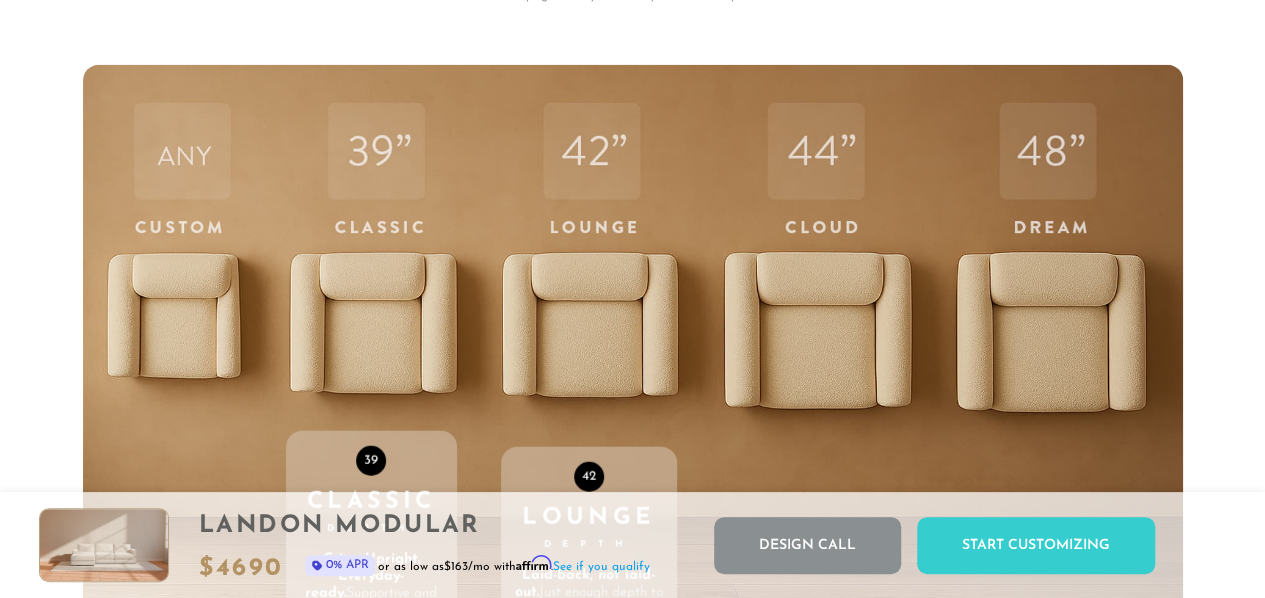 click on "42
Lounge Depth
Laid-back, not laid-out.  Just enough depth to relax, without disappearing into it.
Best For Shared Spaces Casual Lounging Movie Nights
Lounging Comfort
Posture Support
Versatility" at bounding box center [589, 490] 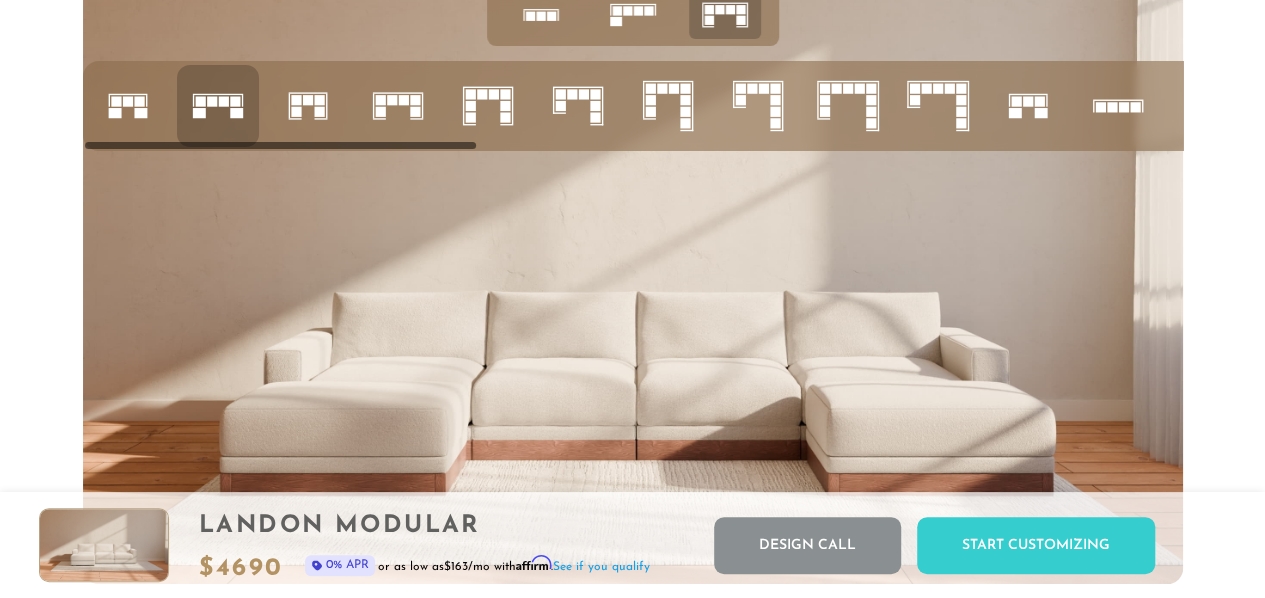 click 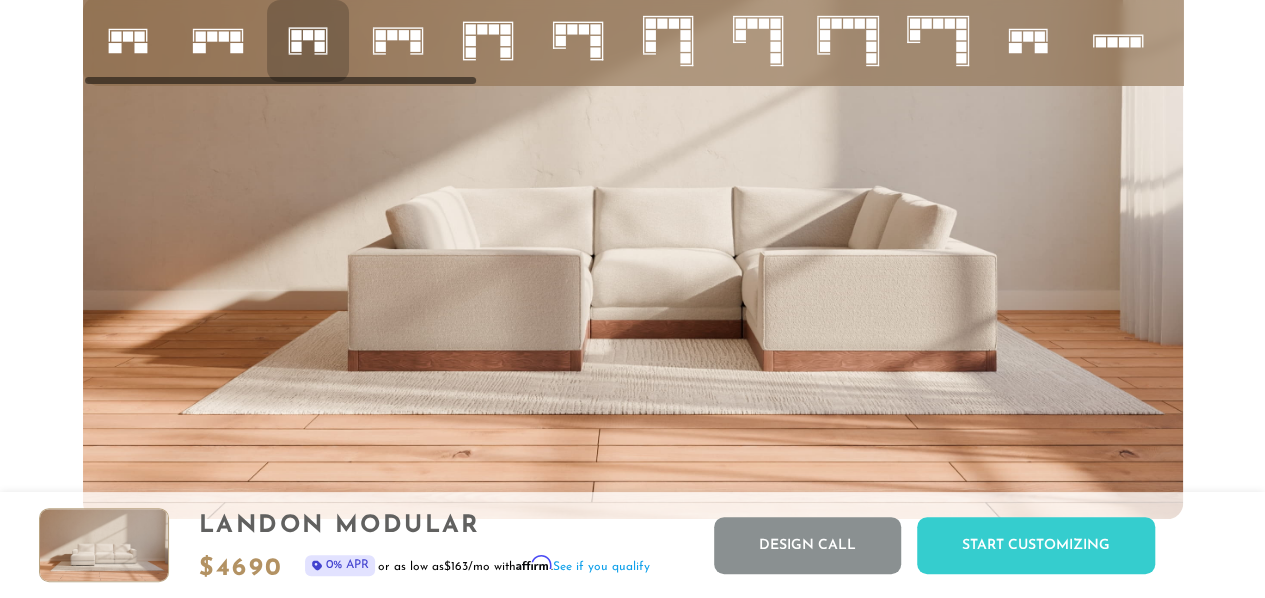 click 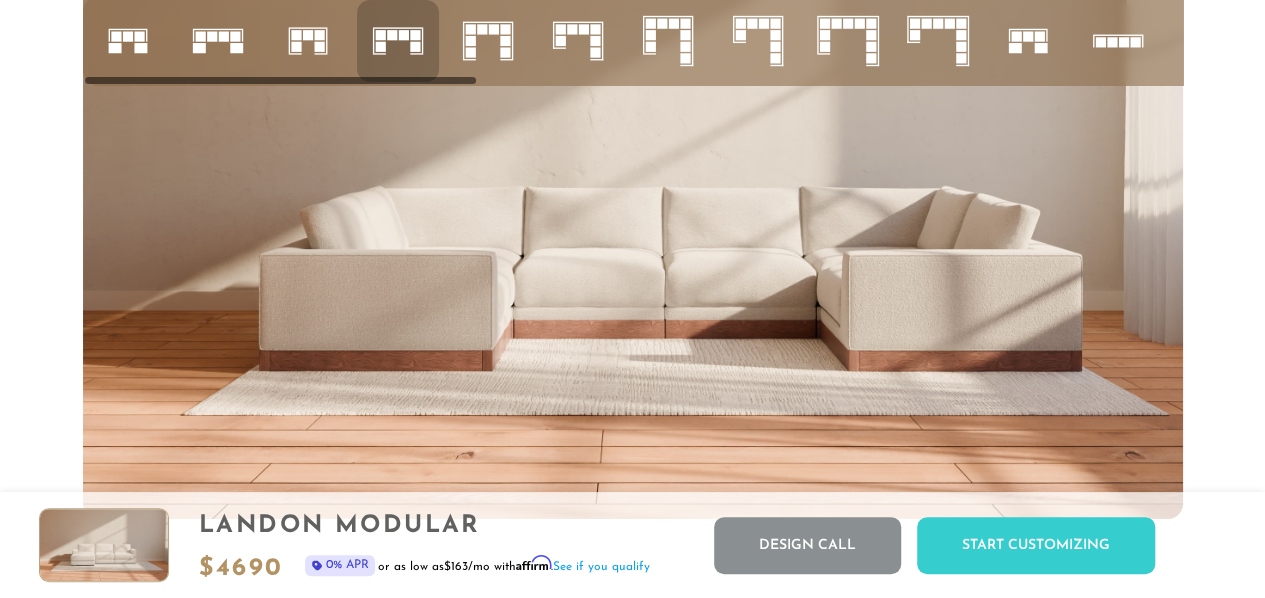 click 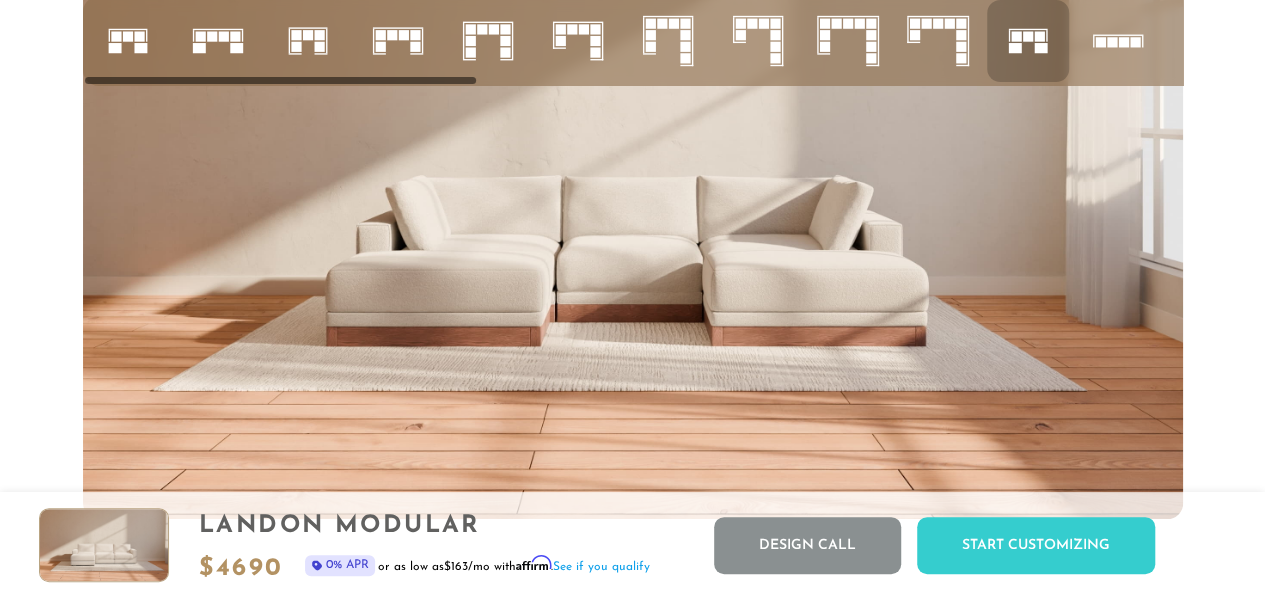 click 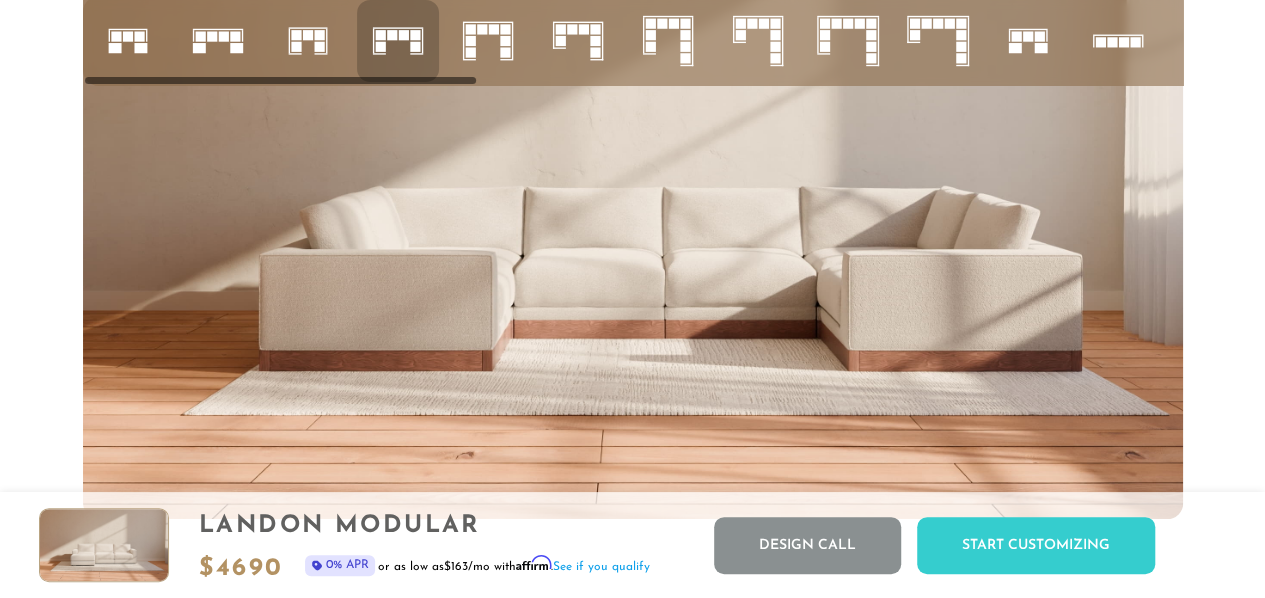 click 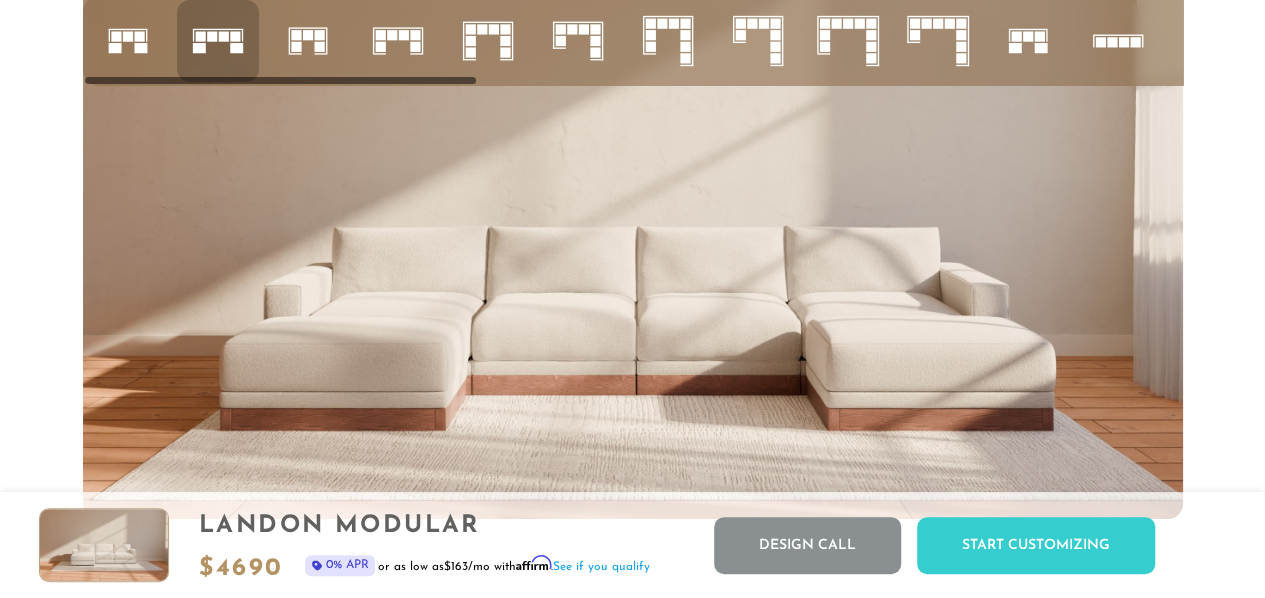 click 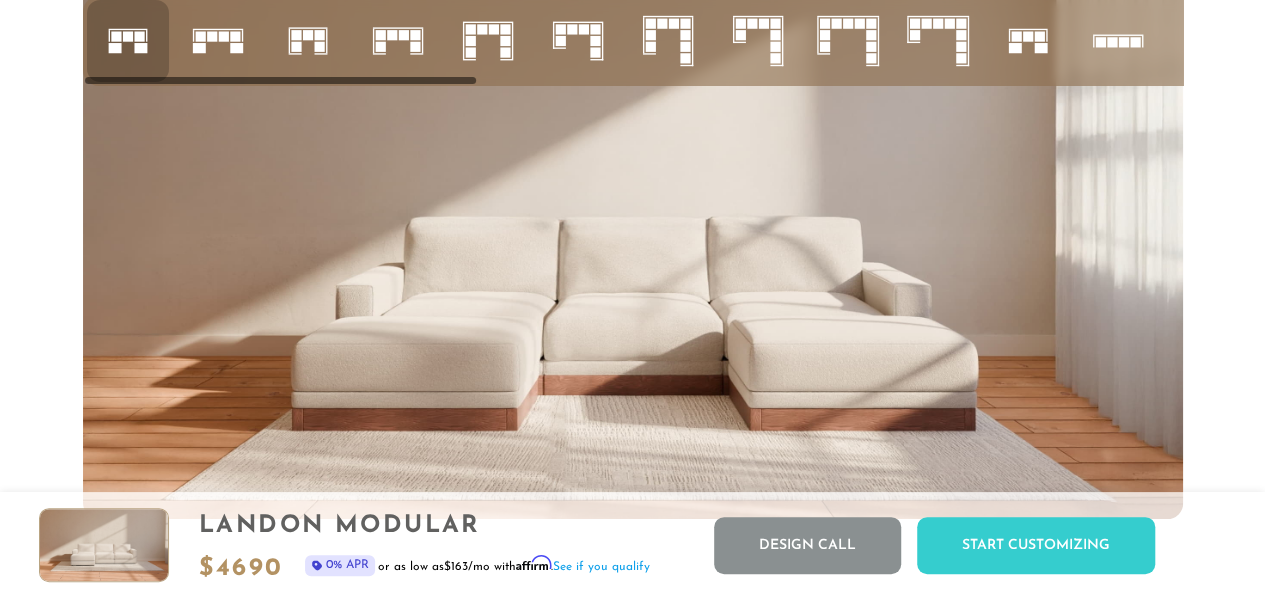 click 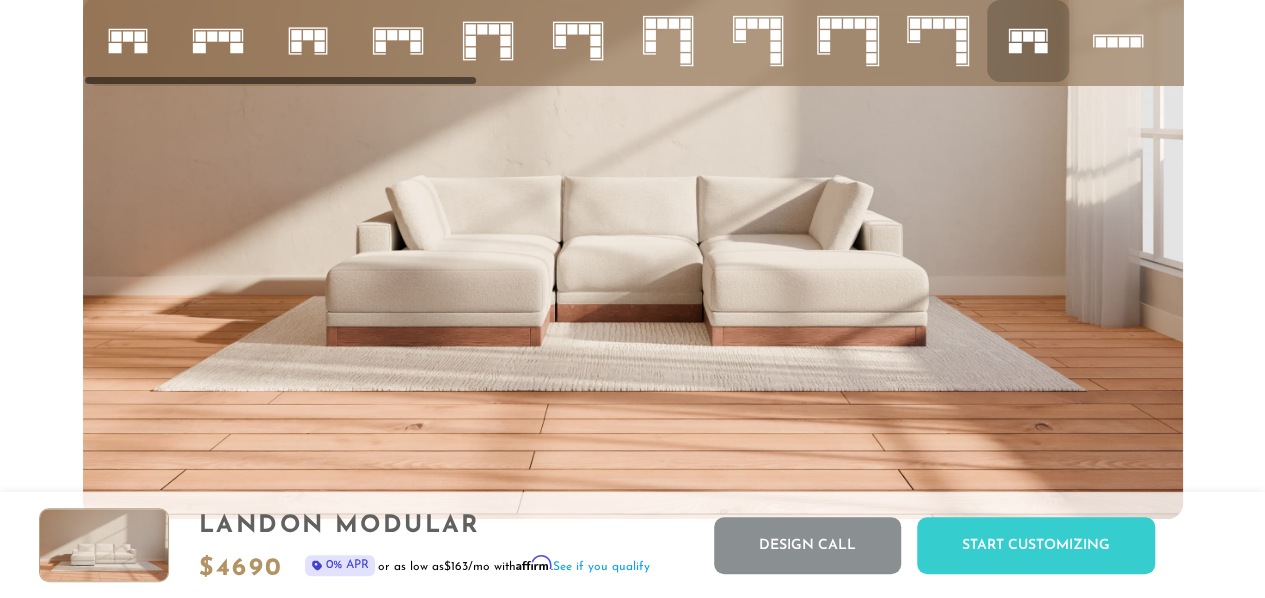 click 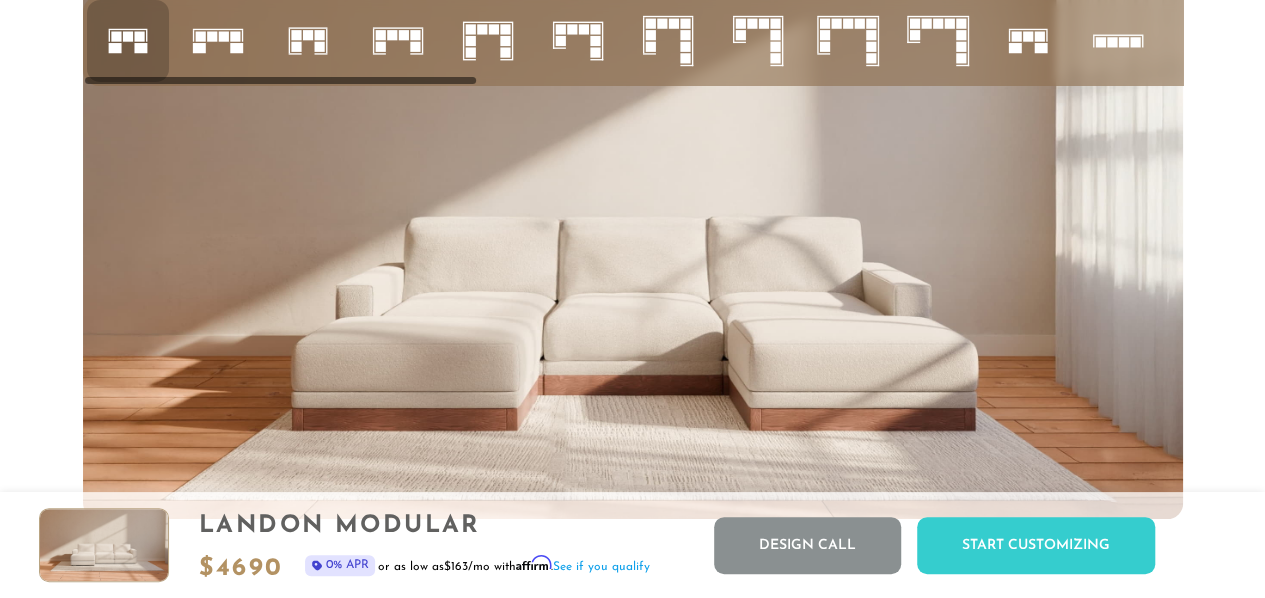 click 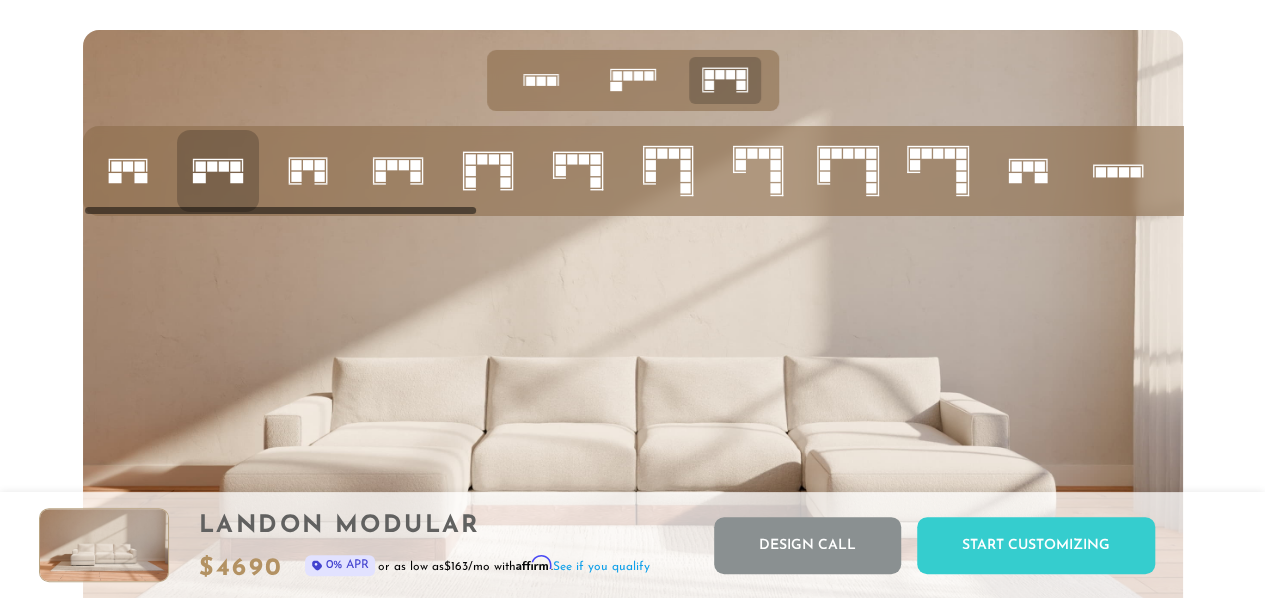 scroll, scrollTop: 7372, scrollLeft: 0, axis: vertical 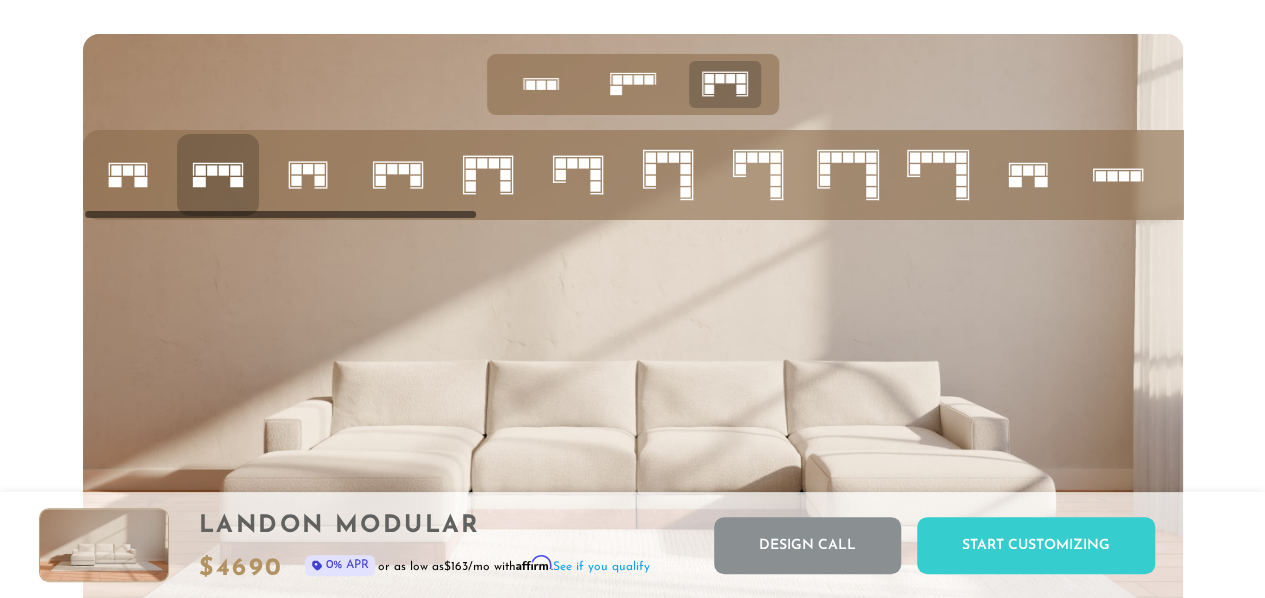 click at bounding box center (128, 175) 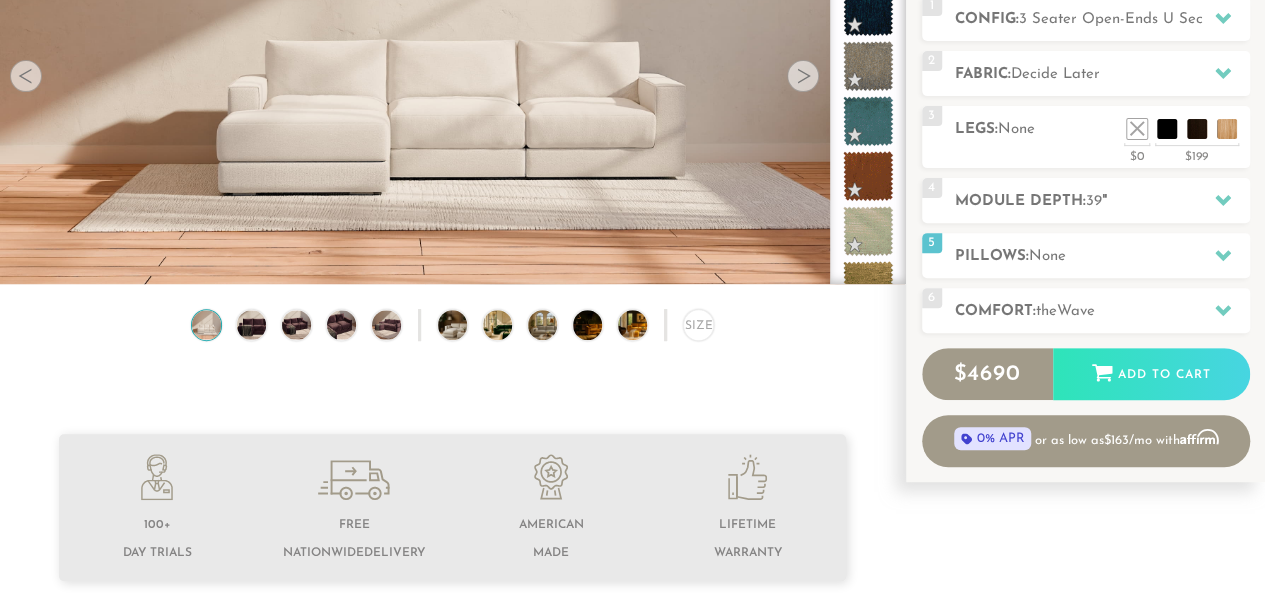 scroll, scrollTop: 261, scrollLeft: 0, axis: vertical 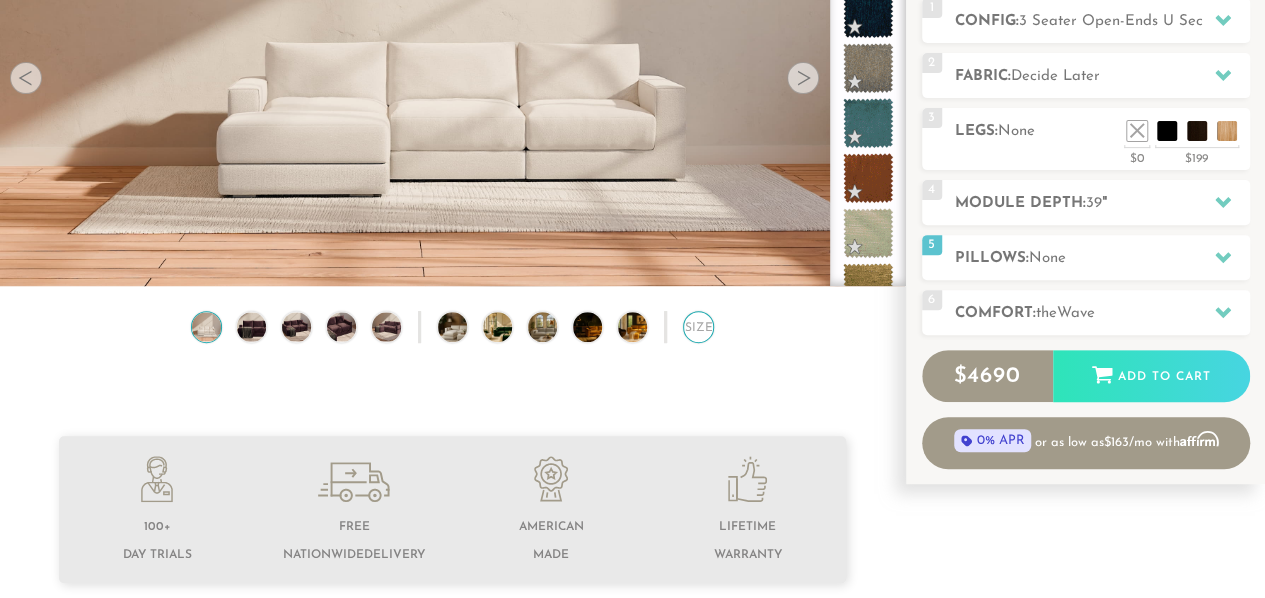 click on "Size" at bounding box center [698, 326] 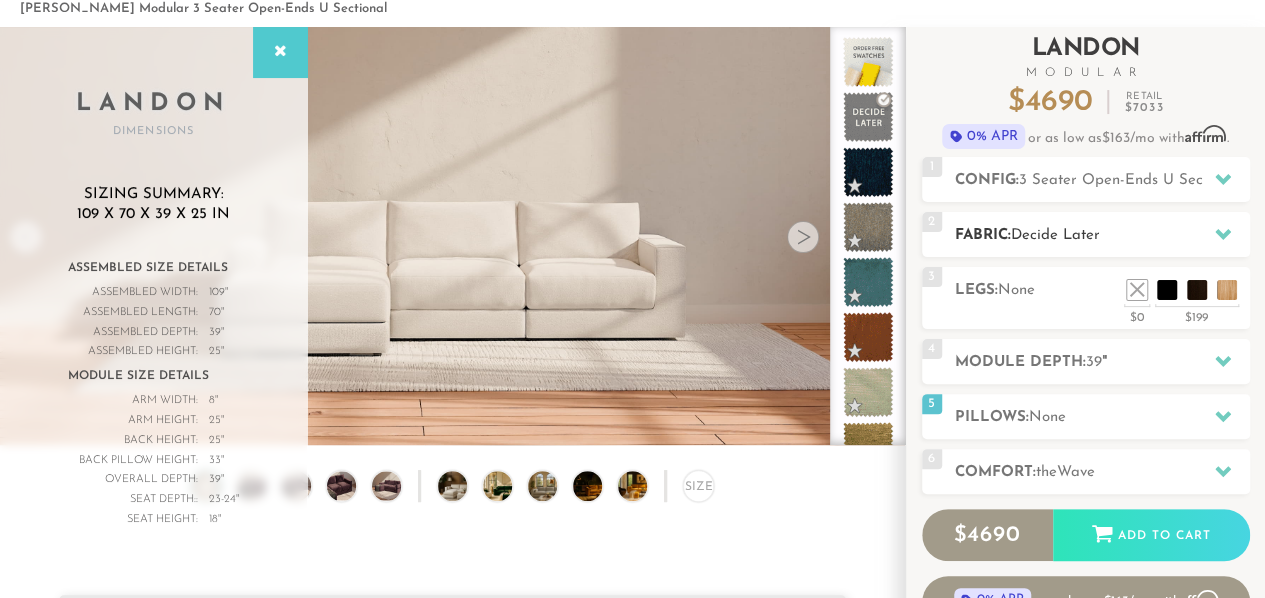 scroll, scrollTop: 101, scrollLeft: 0, axis: vertical 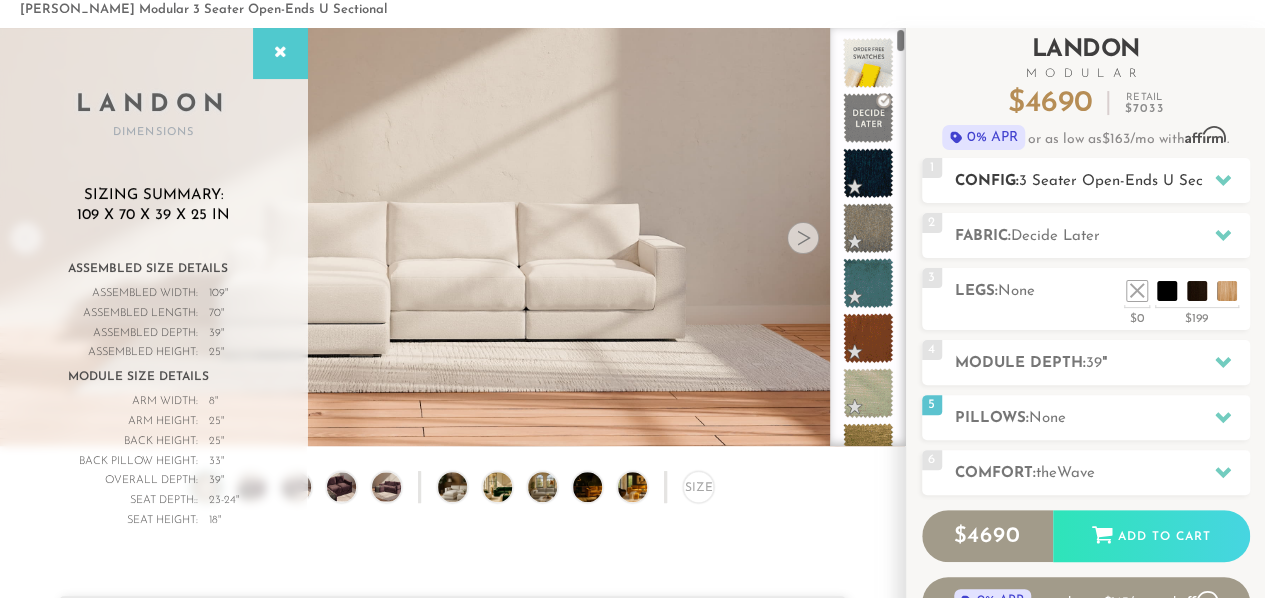 click on "3 Seater Open-Ends U Sectional" at bounding box center (1130, 181) 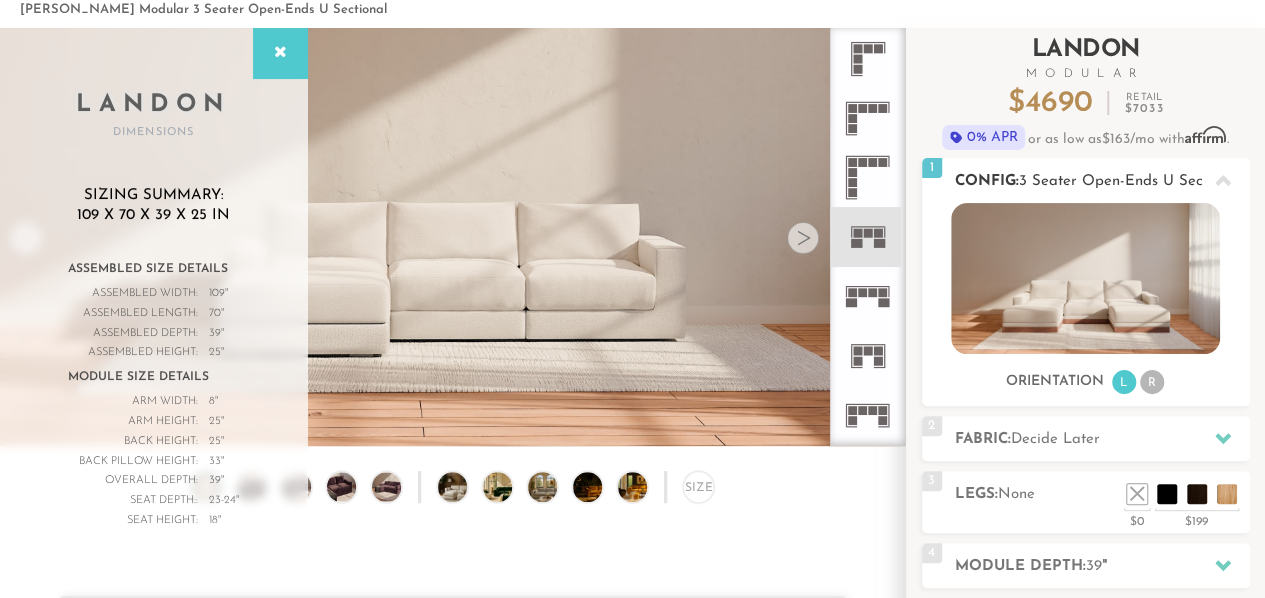 click on "3 Seater Open-Ends U Sectional" at bounding box center [1130, 181] 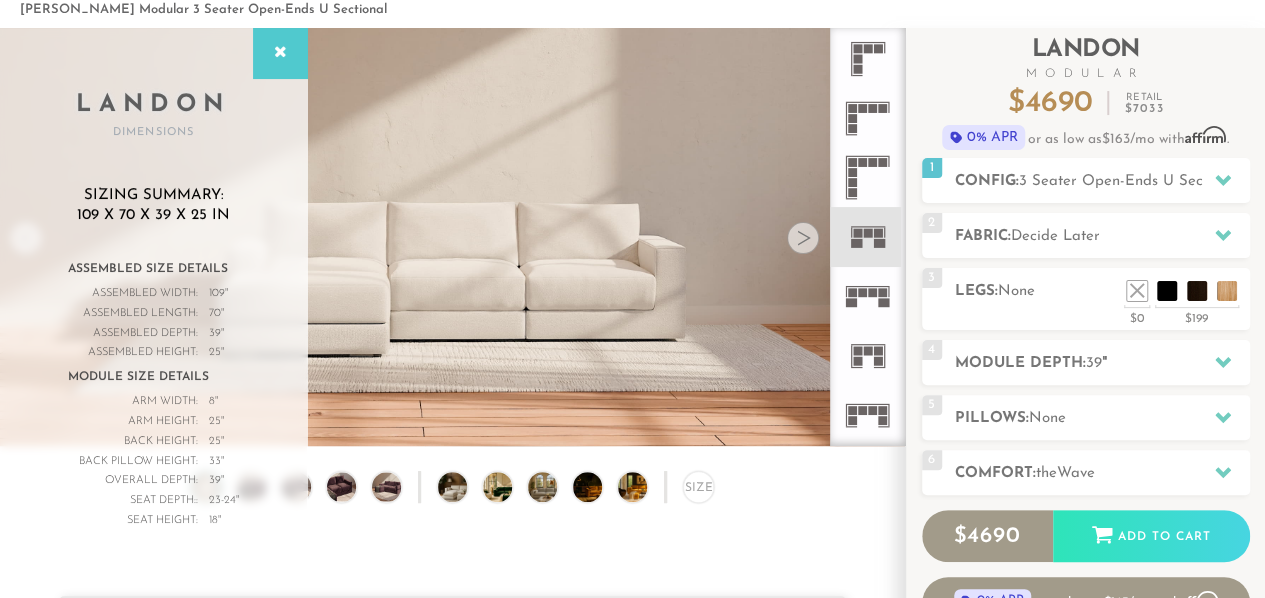 click 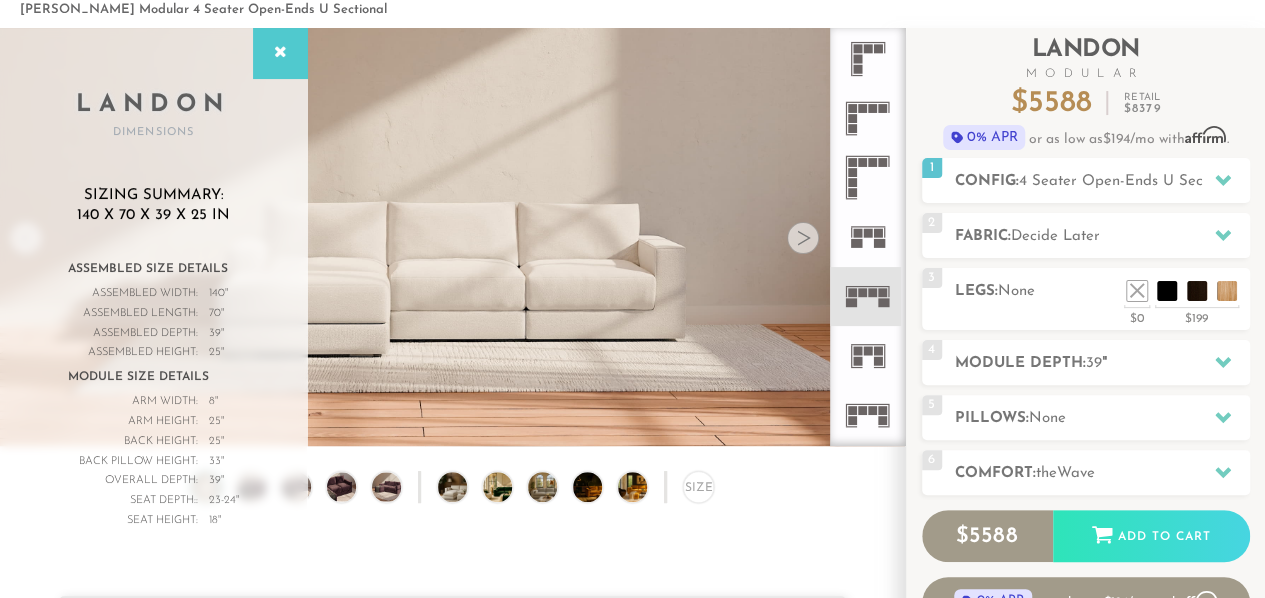 click 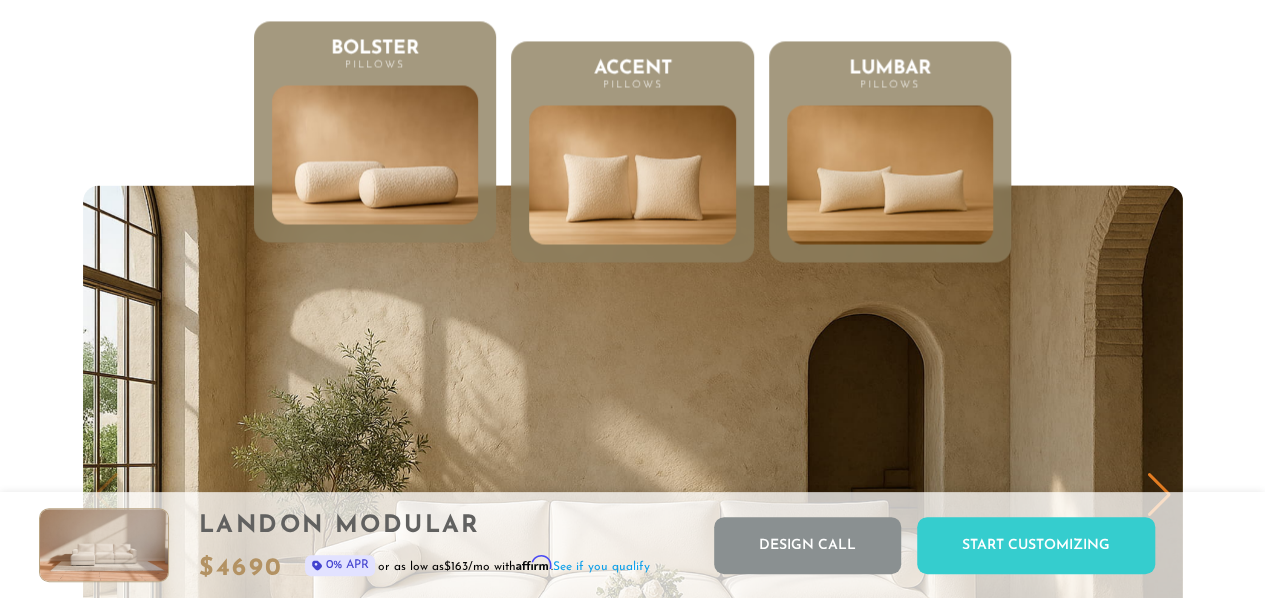 scroll, scrollTop: 9238, scrollLeft: 0, axis: vertical 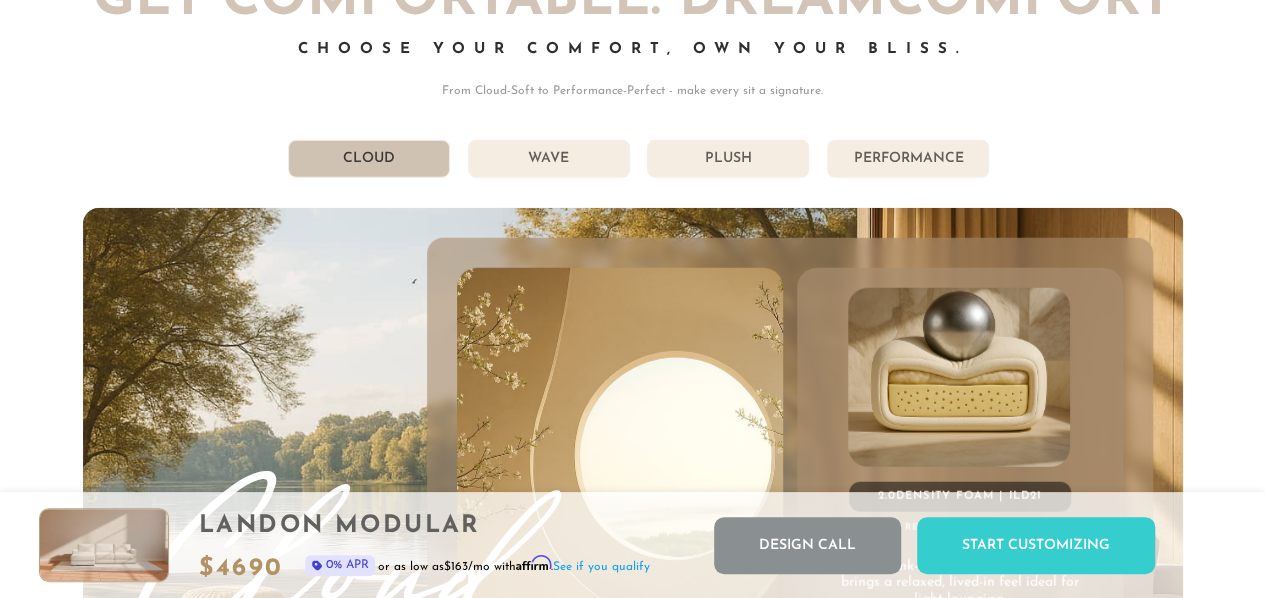 click on "Wave" at bounding box center [549, 159] 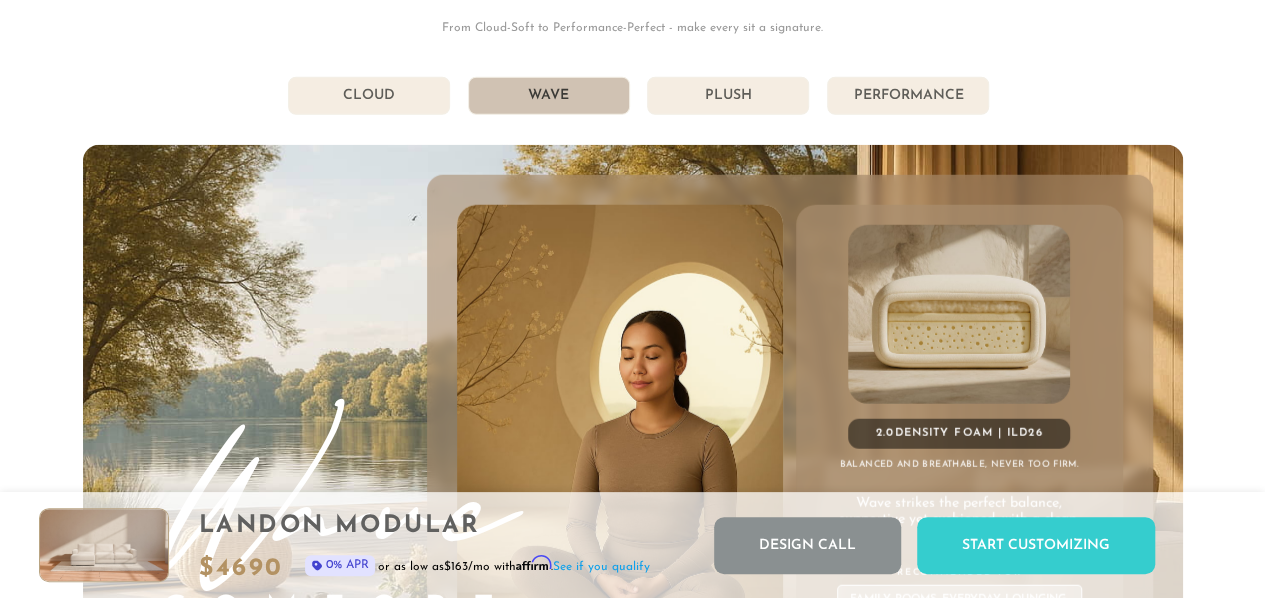 scroll, scrollTop: 10248, scrollLeft: 0, axis: vertical 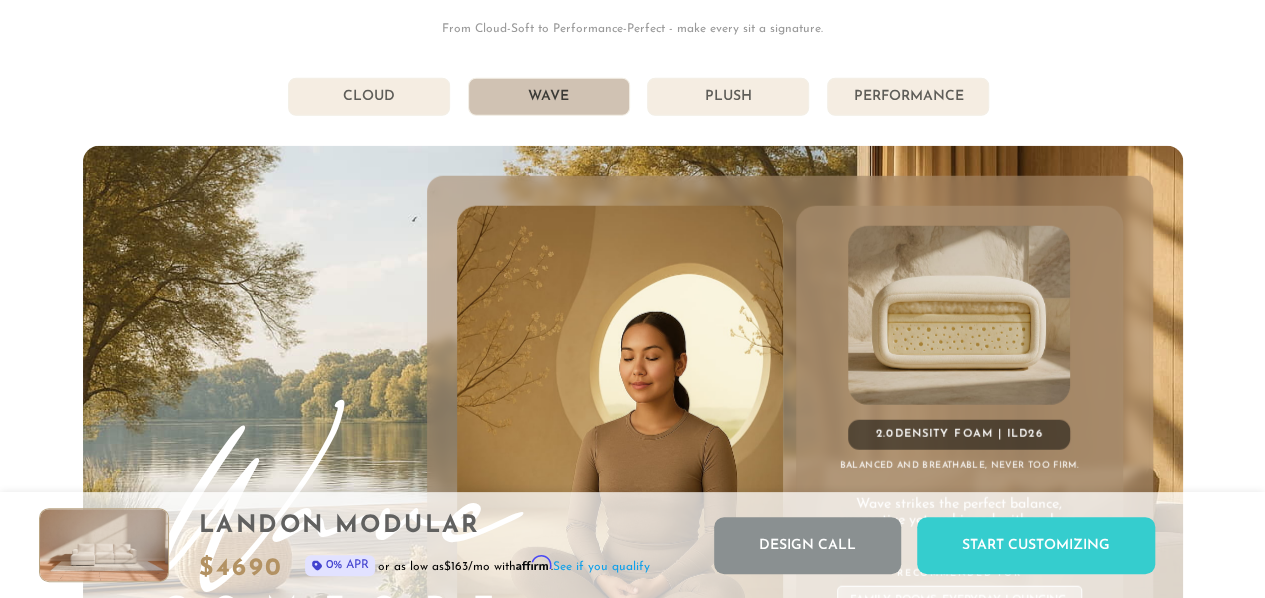 click on "Performance" at bounding box center [908, 97] 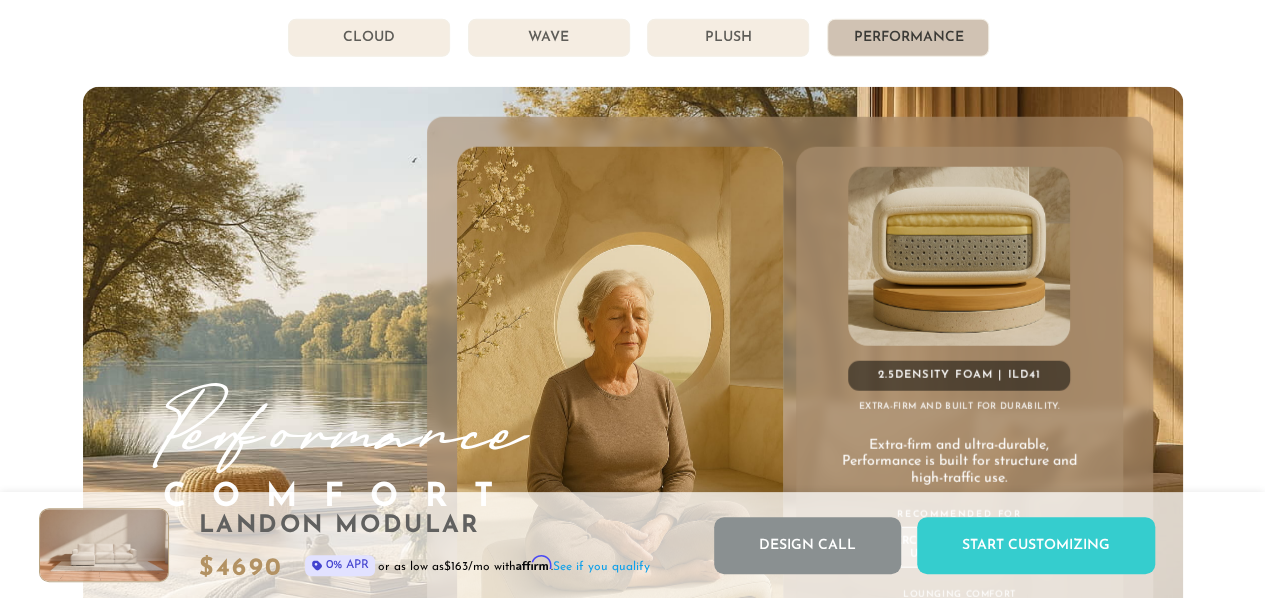 scroll, scrollTop: 10306, scrollLeft: 0, axis: vertical 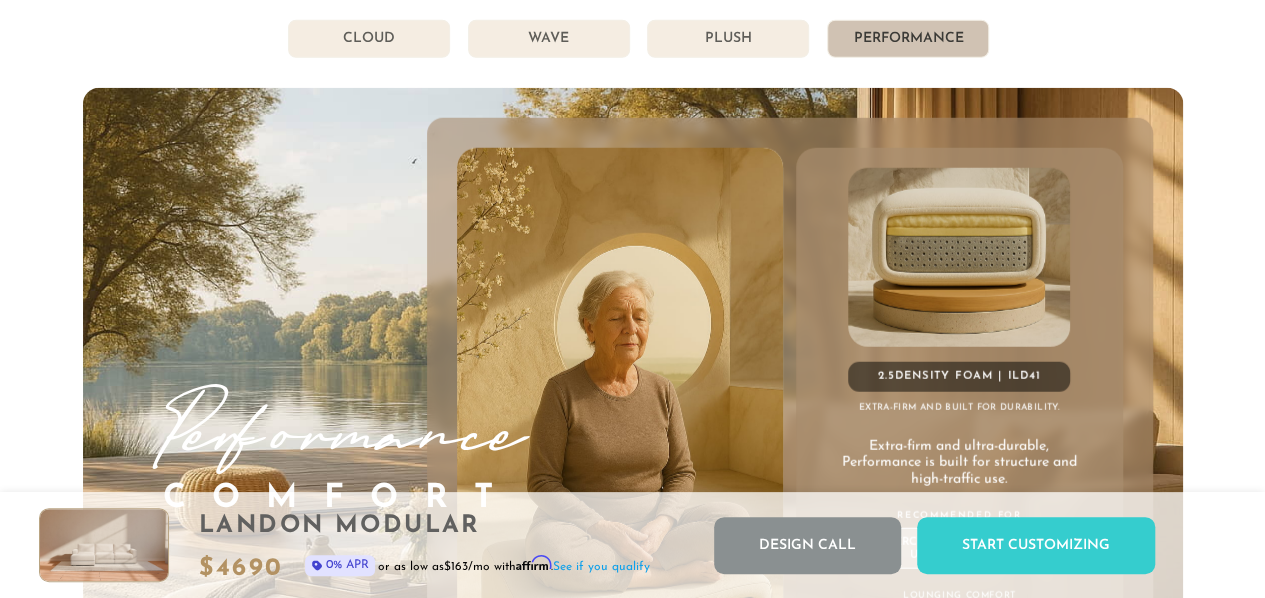 click on "Plush" at bounding box center (728, 39) 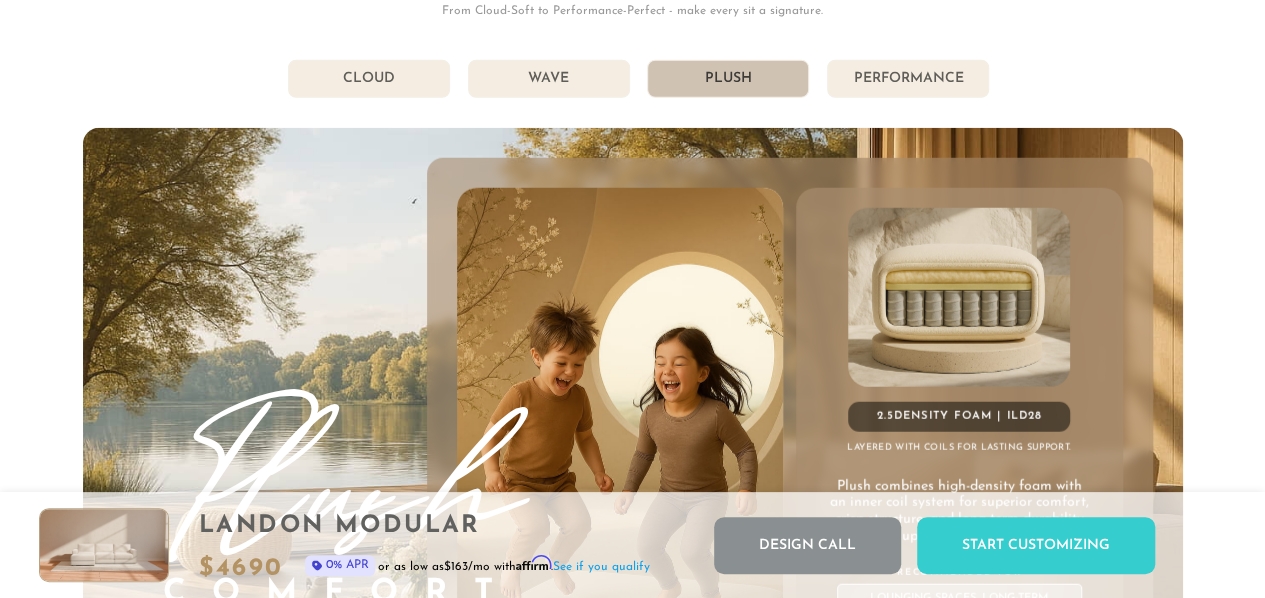 scroll, scrollTop: 10265, scrollLeft: 0, axis: vertical 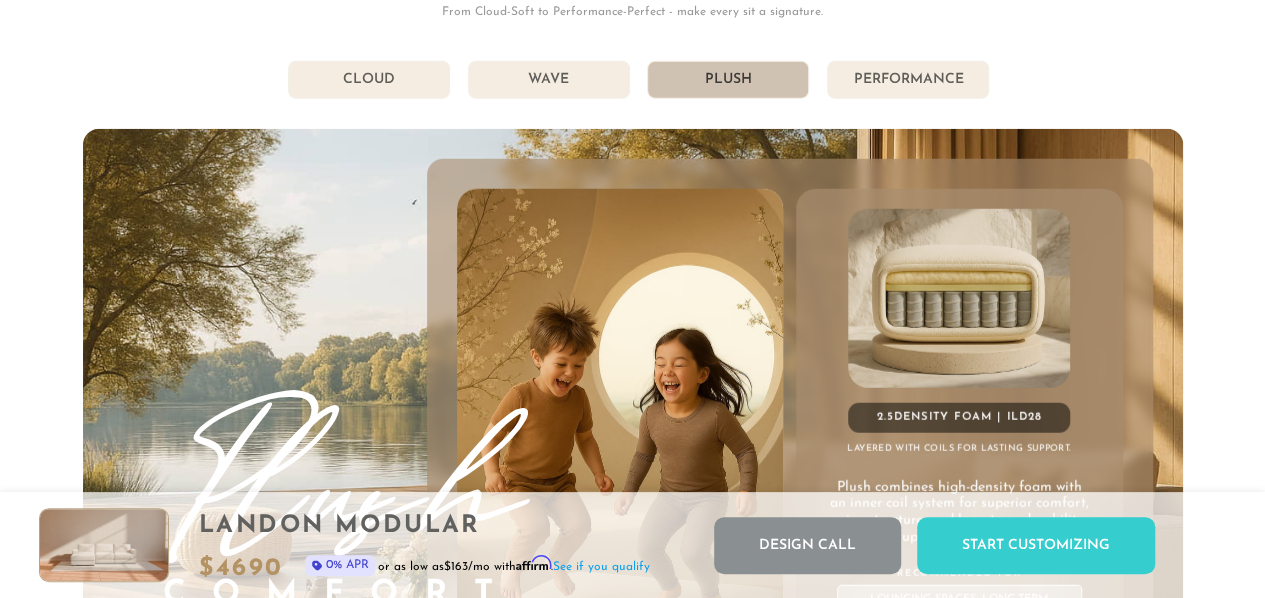 click on "Cloud" at bounding box center [369, 80] 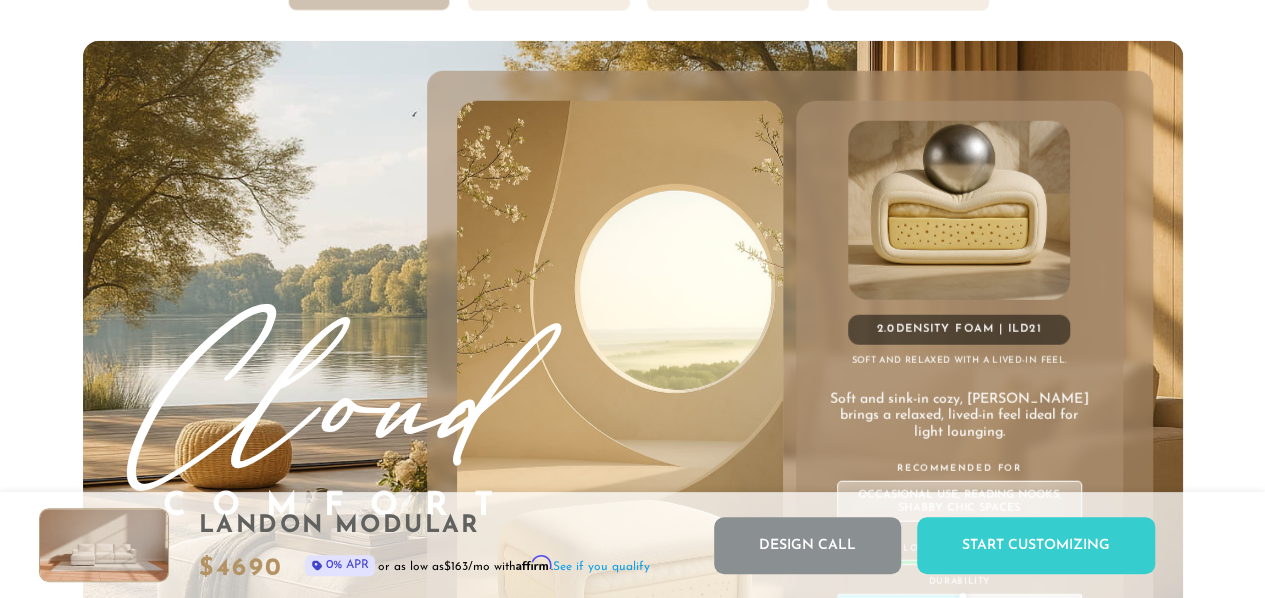 scroll, scrollTop: 10348, scrollLeft: 0, axis: vertical 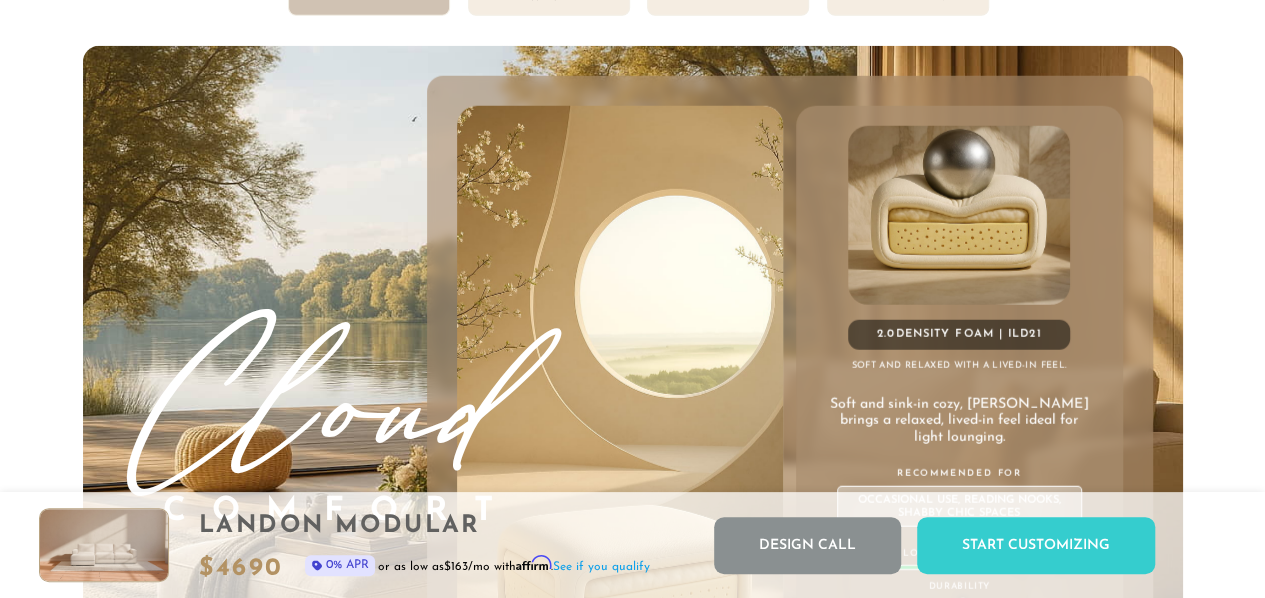 click on "Performance" at bounding box center [908, -3] 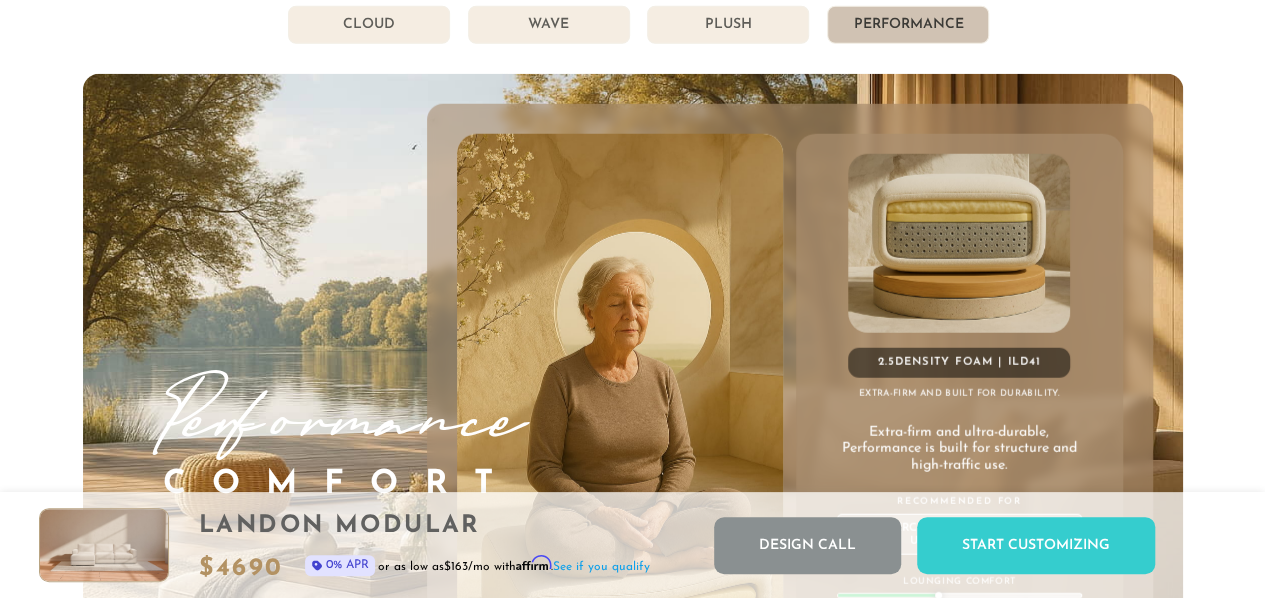 scroll, scrollTop: 10320, scrollLeft: 0, axis: vertical 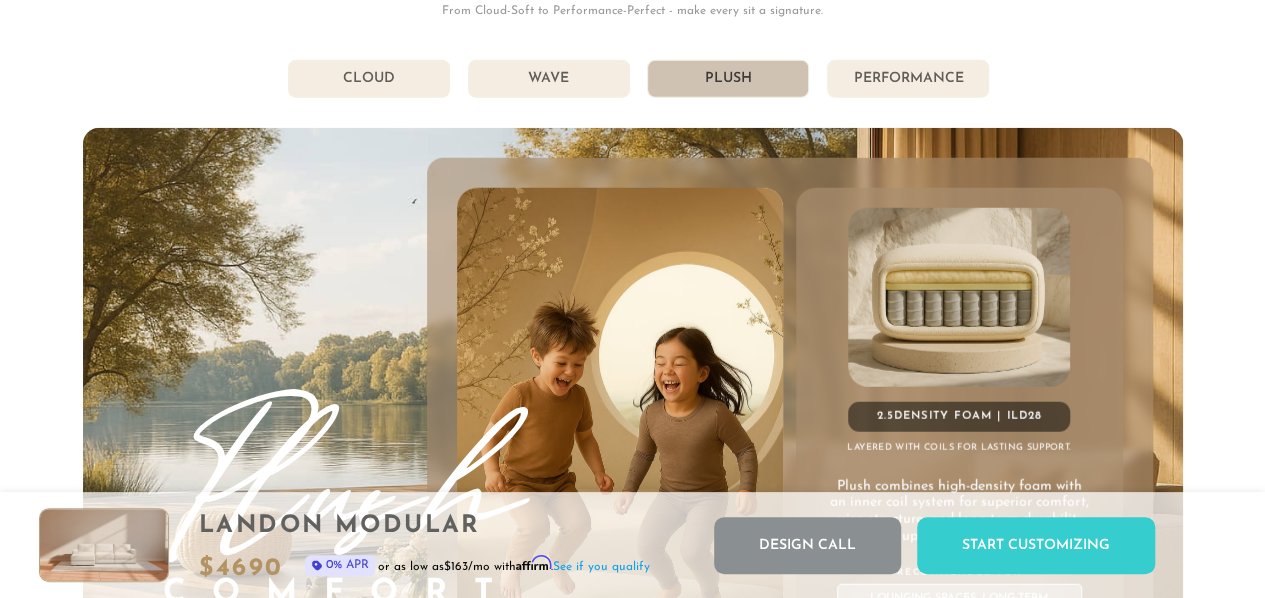 click on "Wave" at bounding box center (549, 79) 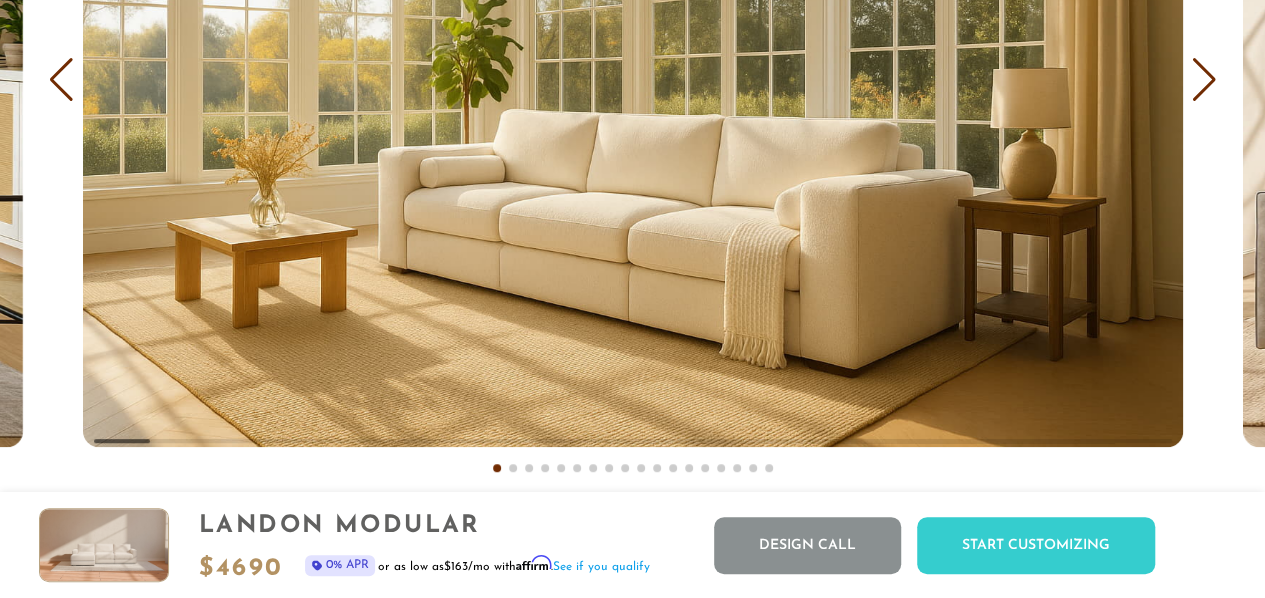 scroll, scrollTop: 11747, scrollLeft: 0, axis: vertical 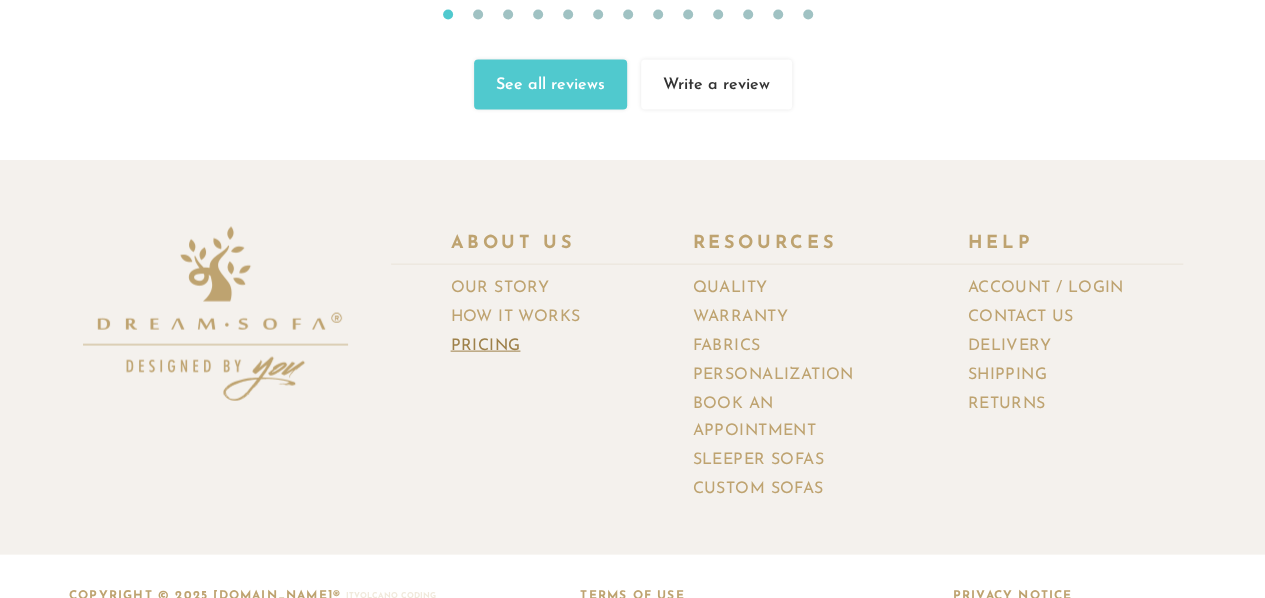 click on "Pricing" at bounding box center (493, 346) 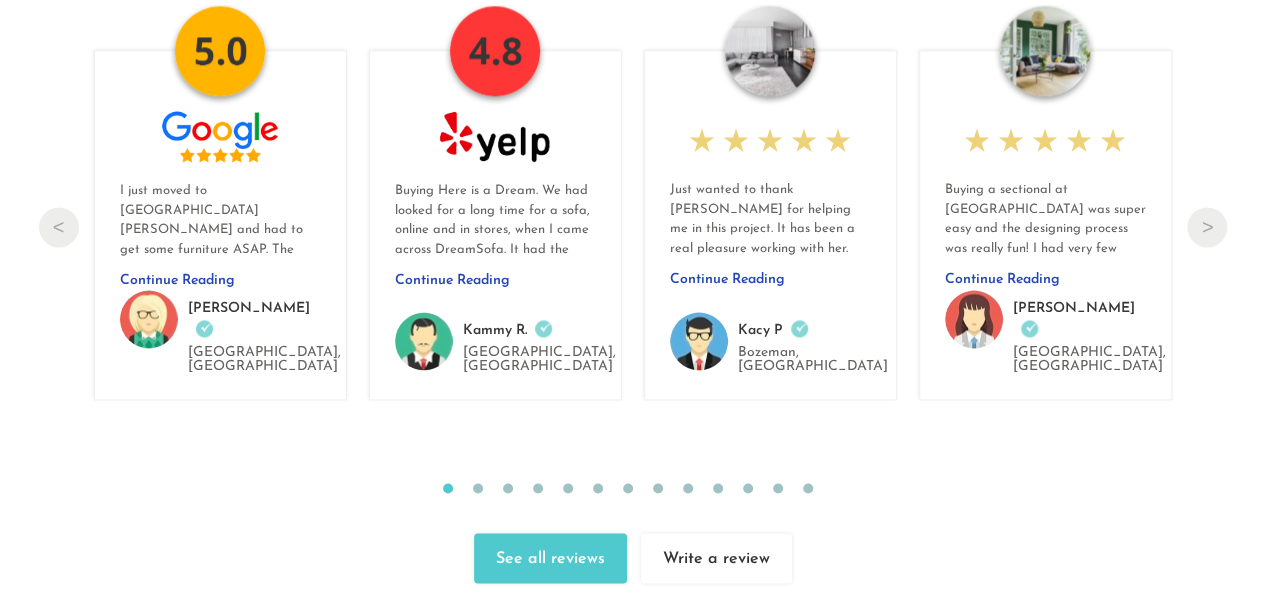 scroll, scrollTop: 20214, scrollLeft: 0, axis: vertical 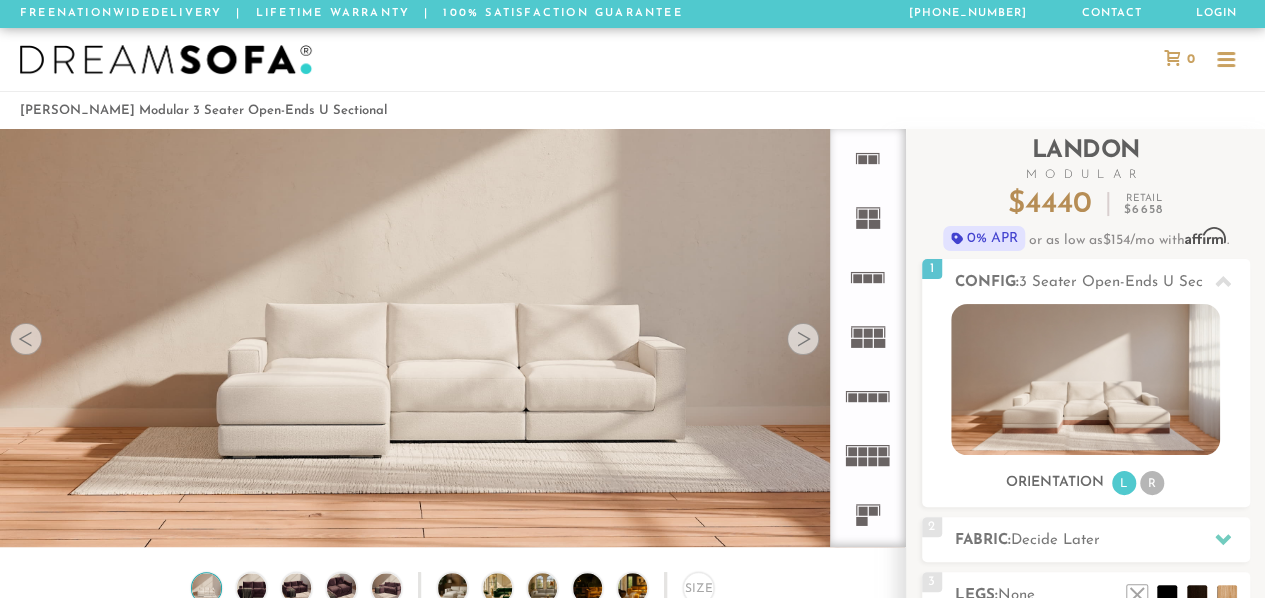 click at bounding box center (166, 60) 